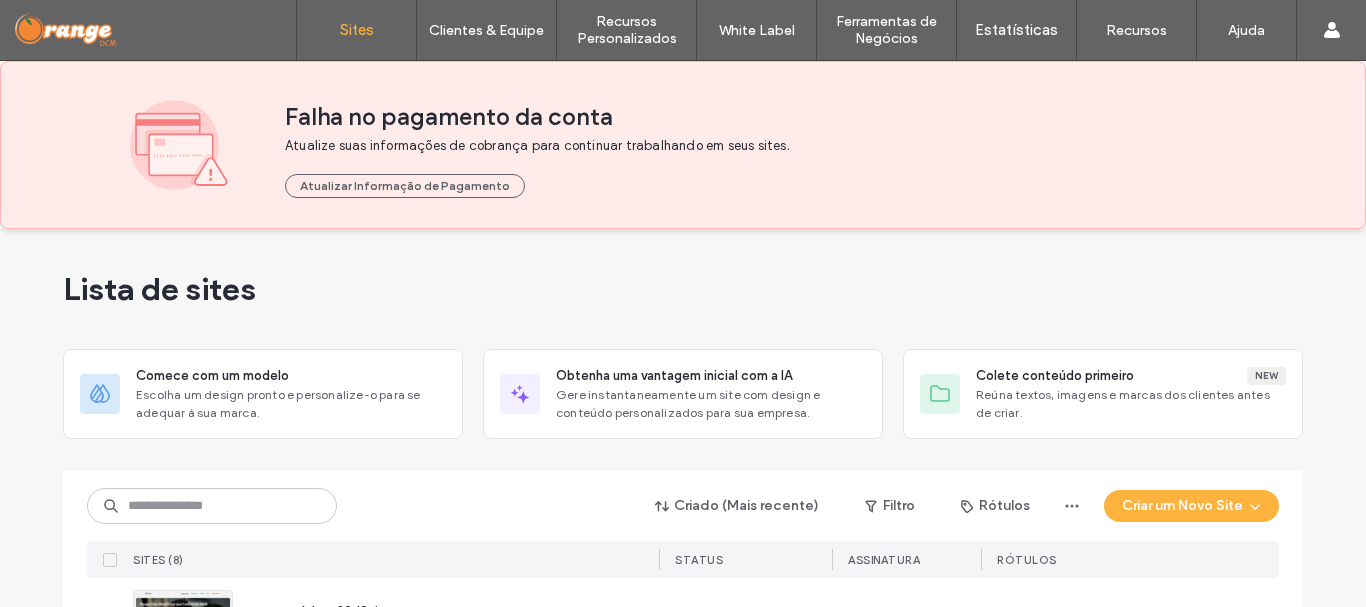 scroll, scrollTop: 0, scrollLeft: 0, axis: both 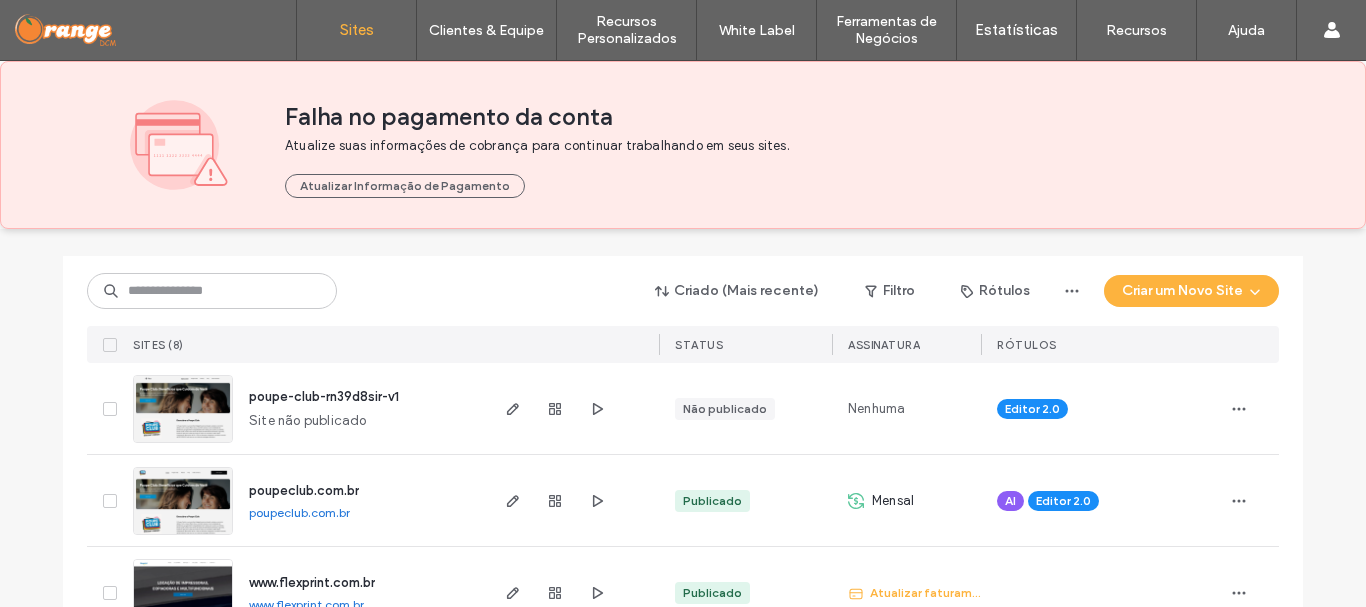 click 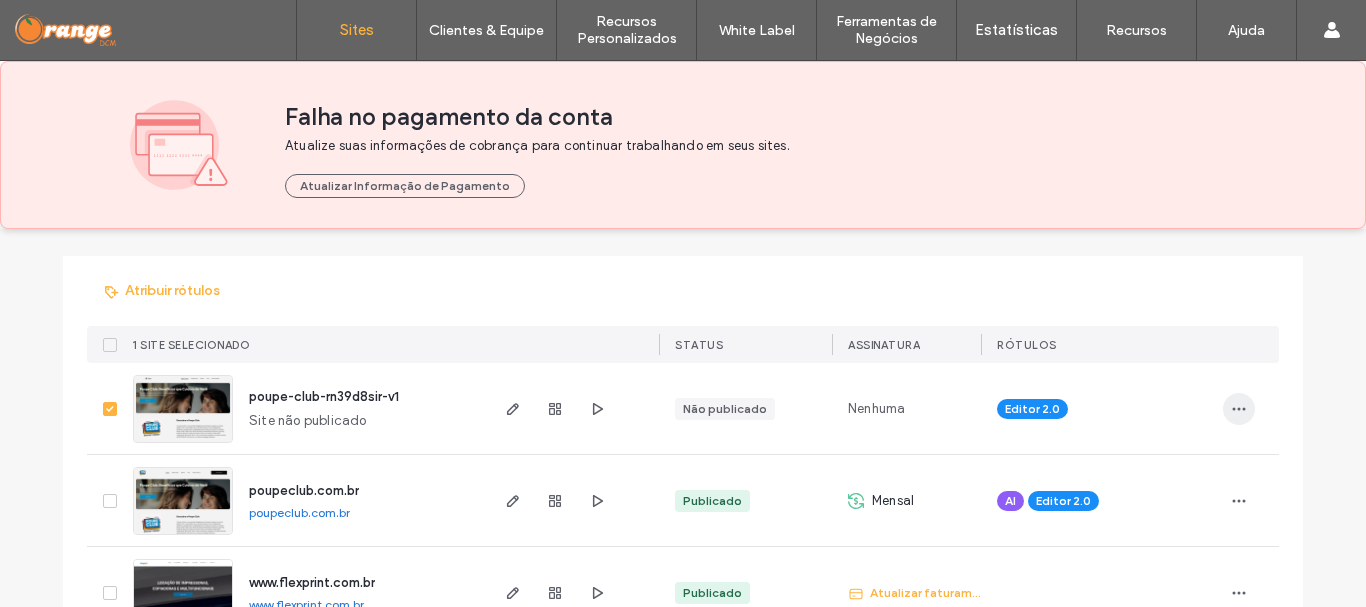 click 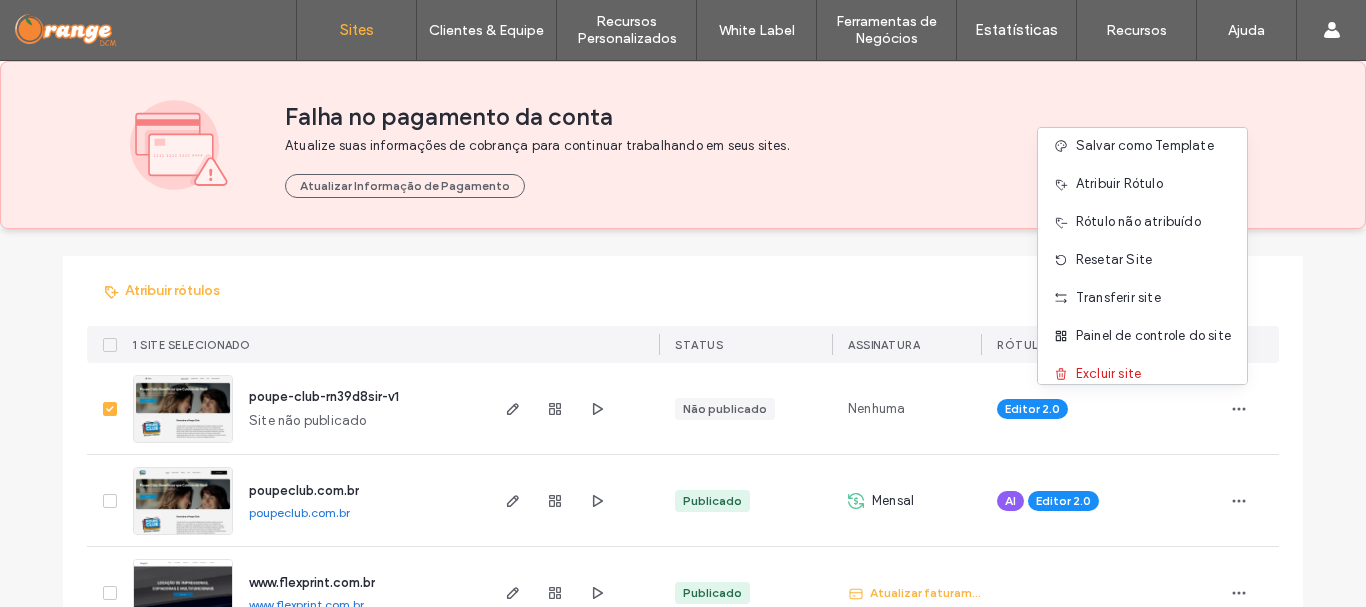 scroll, scrollTop: 102, scrollLeft: 0, axis: vertical 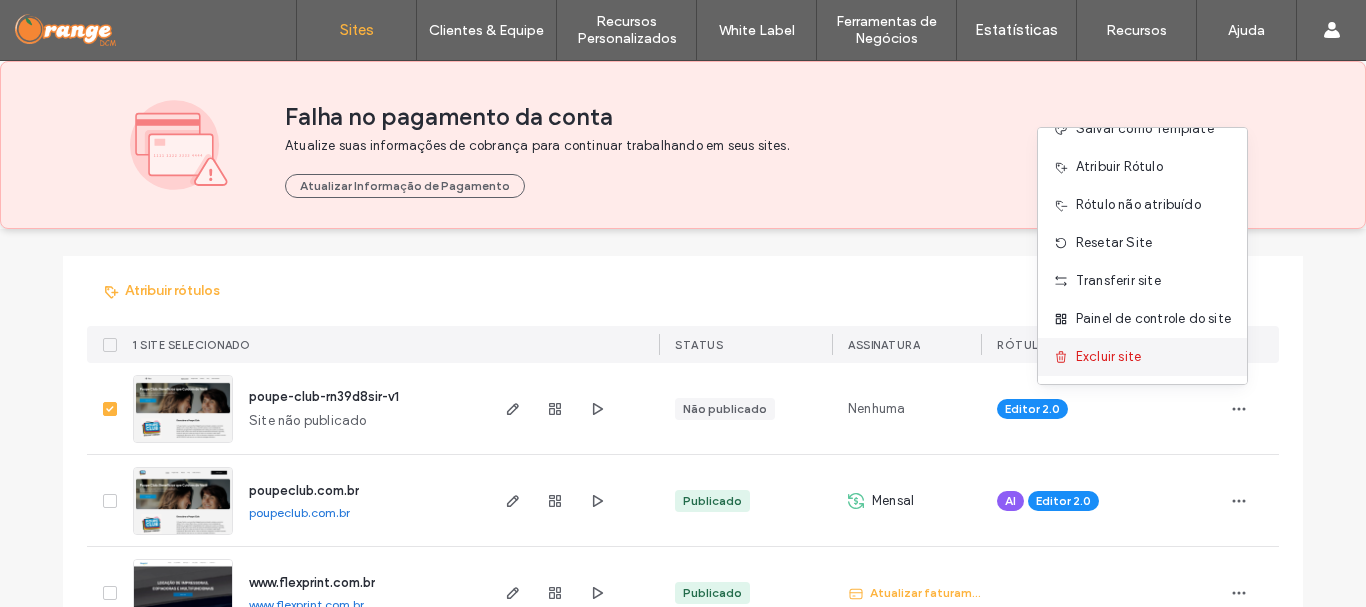 click on "Excluir site" at bounding box center [1108, 357] 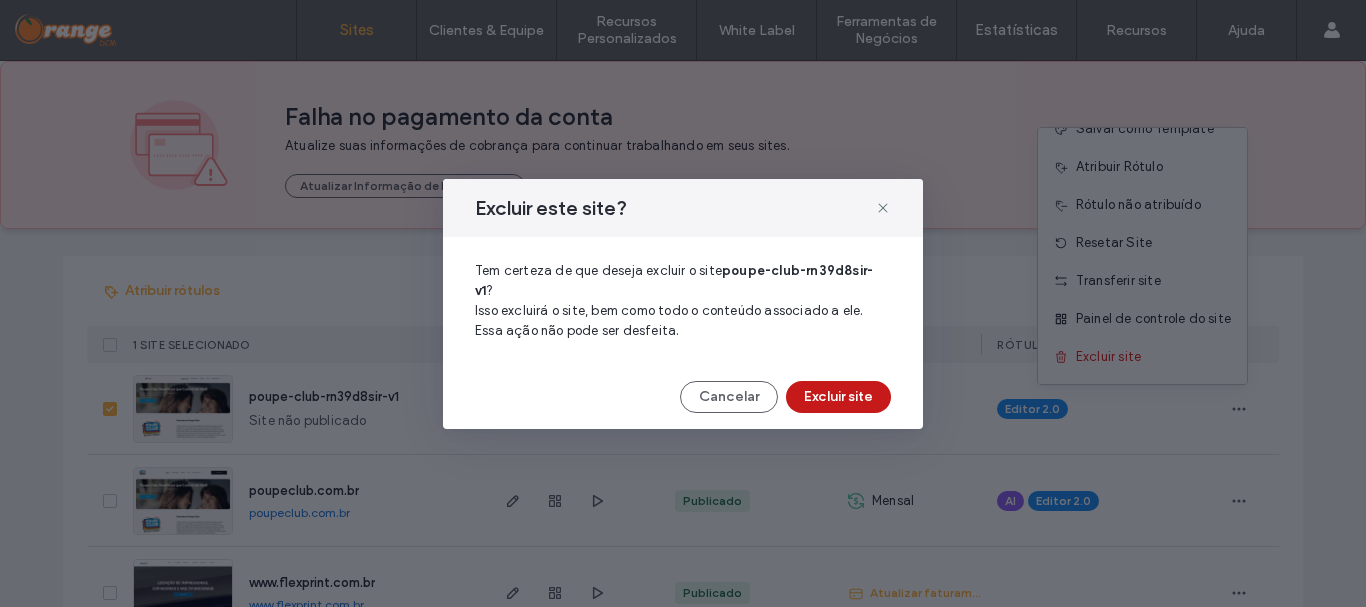 click on "Excluir site" at bounding box center (838, 397) 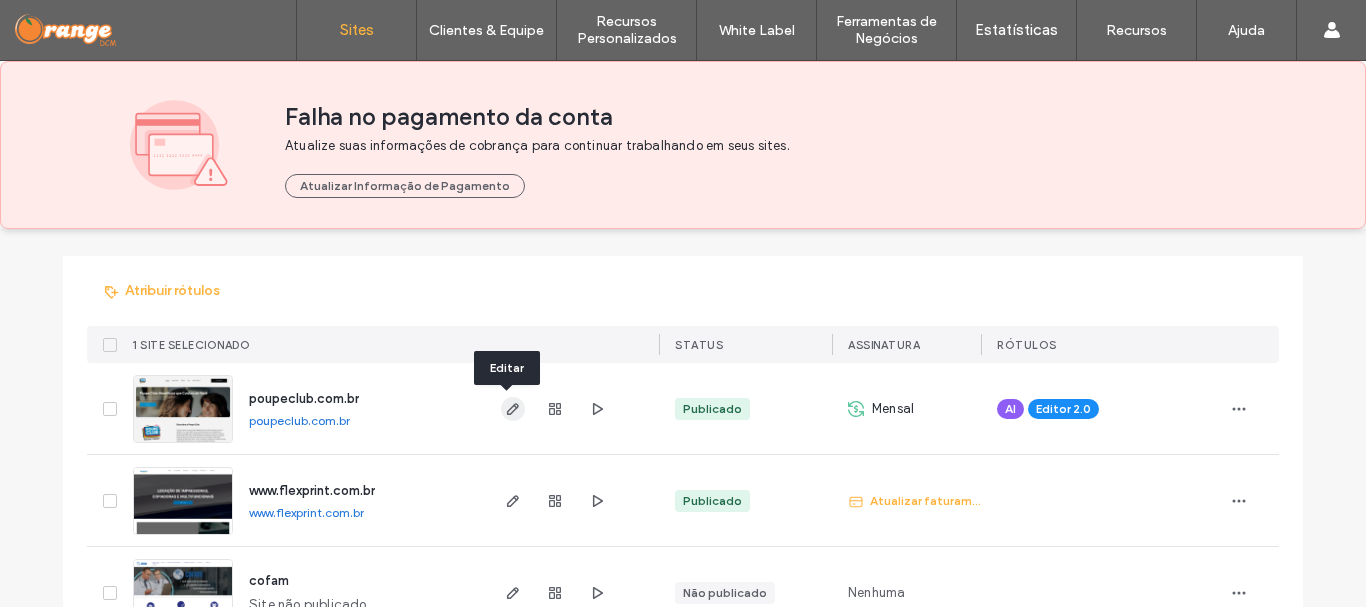 click 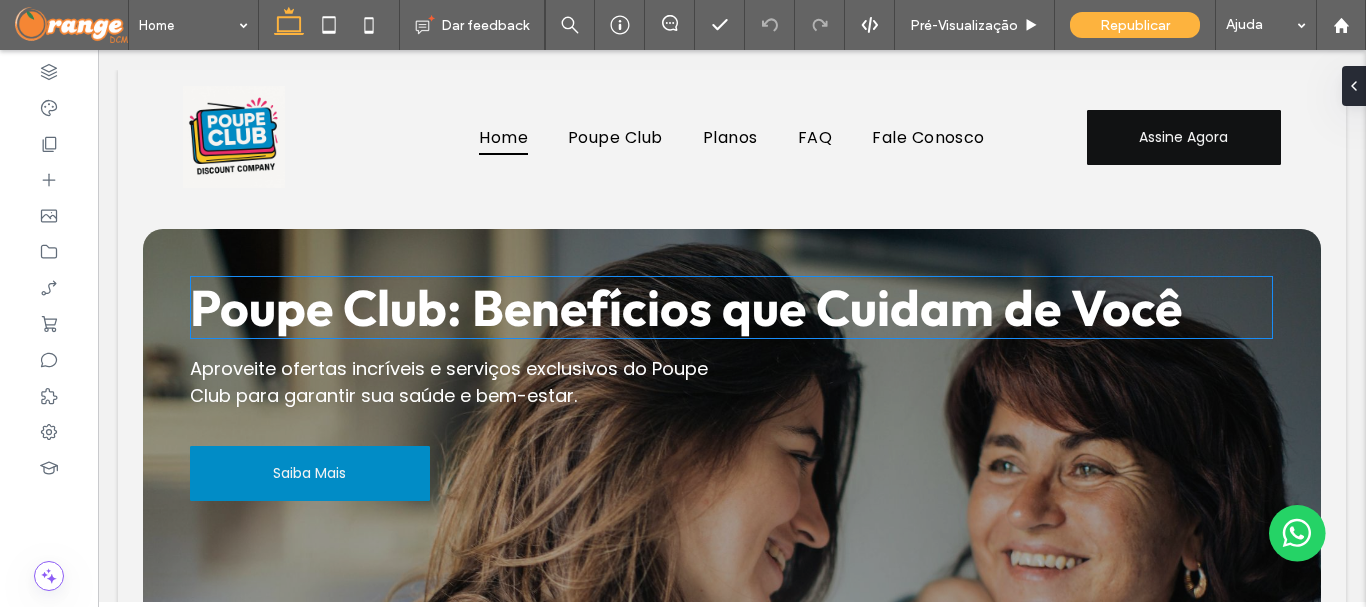 scroll, scrollTop: 0, scrollLeft: 0, axis: both 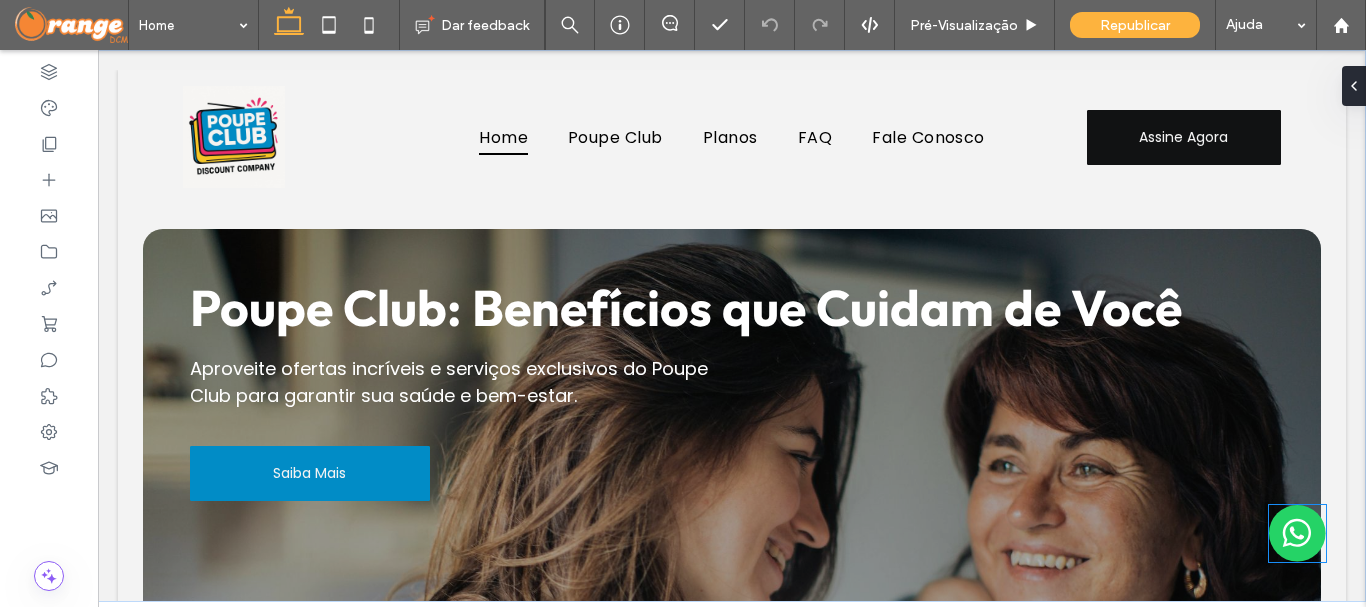 click at bounding box center [1297, 533] 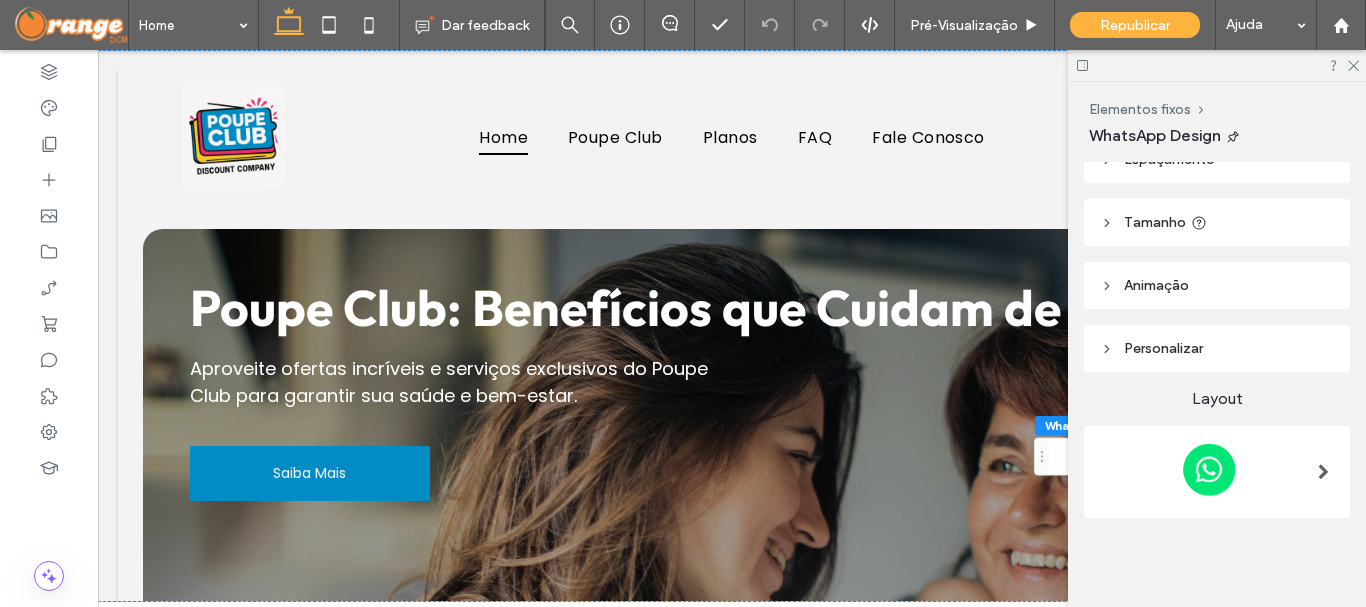 scroll, scrollTop: 95, scrollLeft: 0, axis: vertical 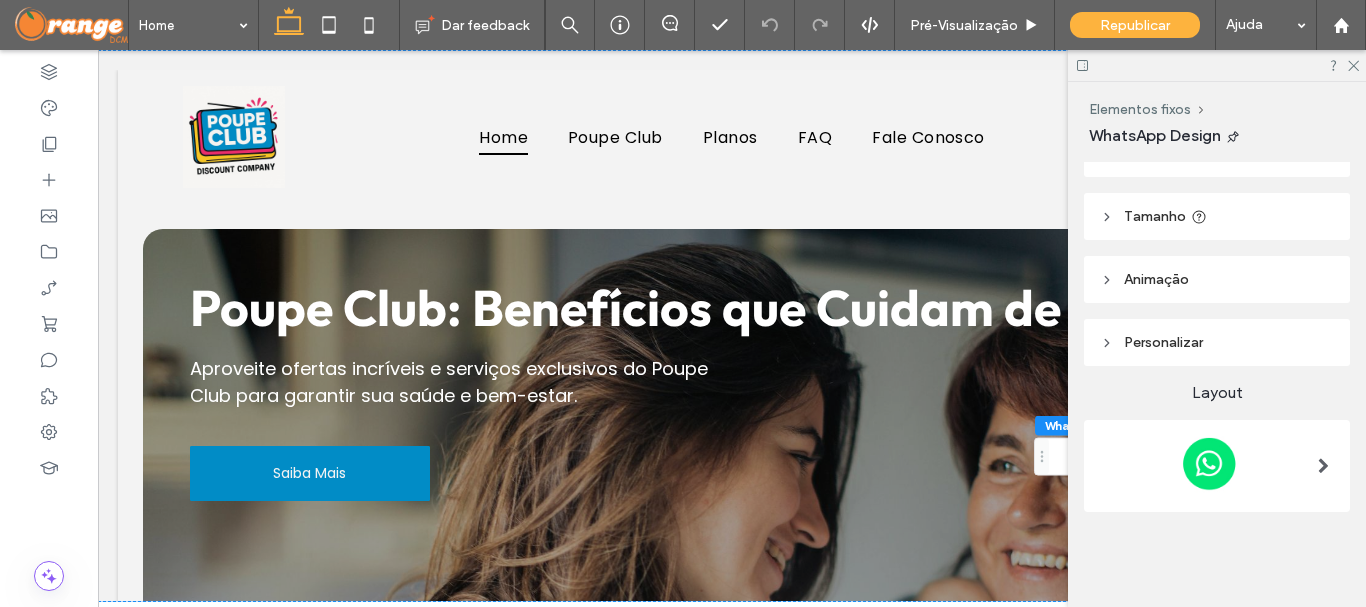 click on "Personalizar" at bounding box center (1217, 342) 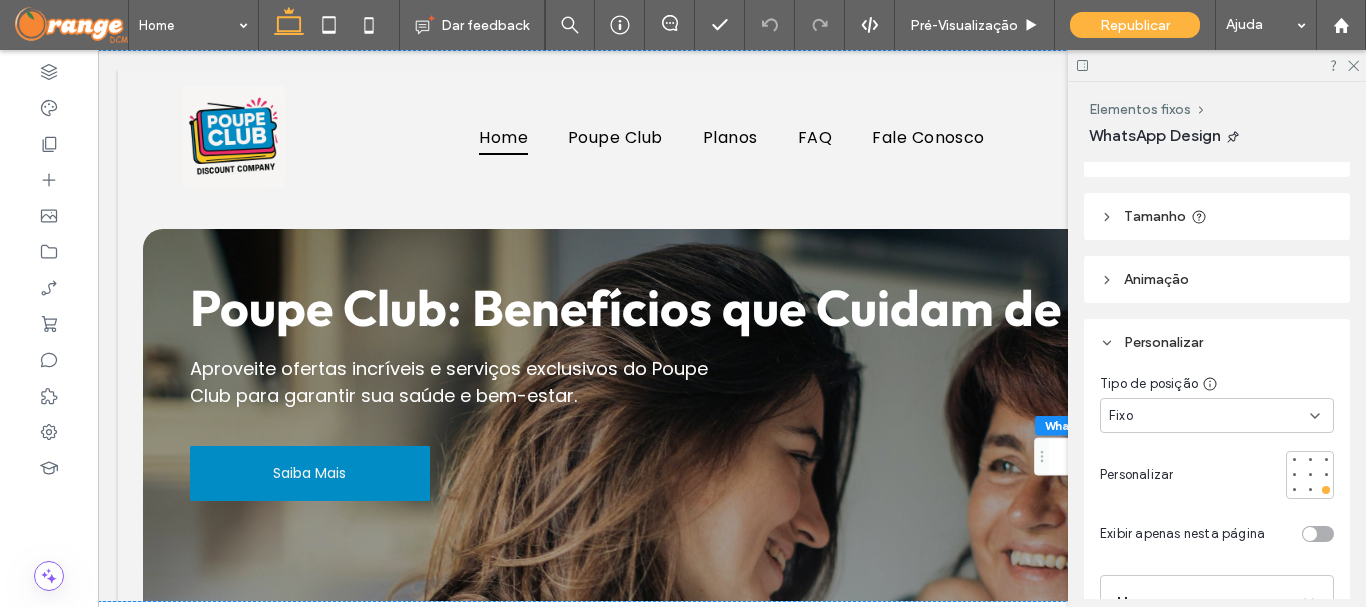 click on "Personalizar" at bounding box center [1217, 342] 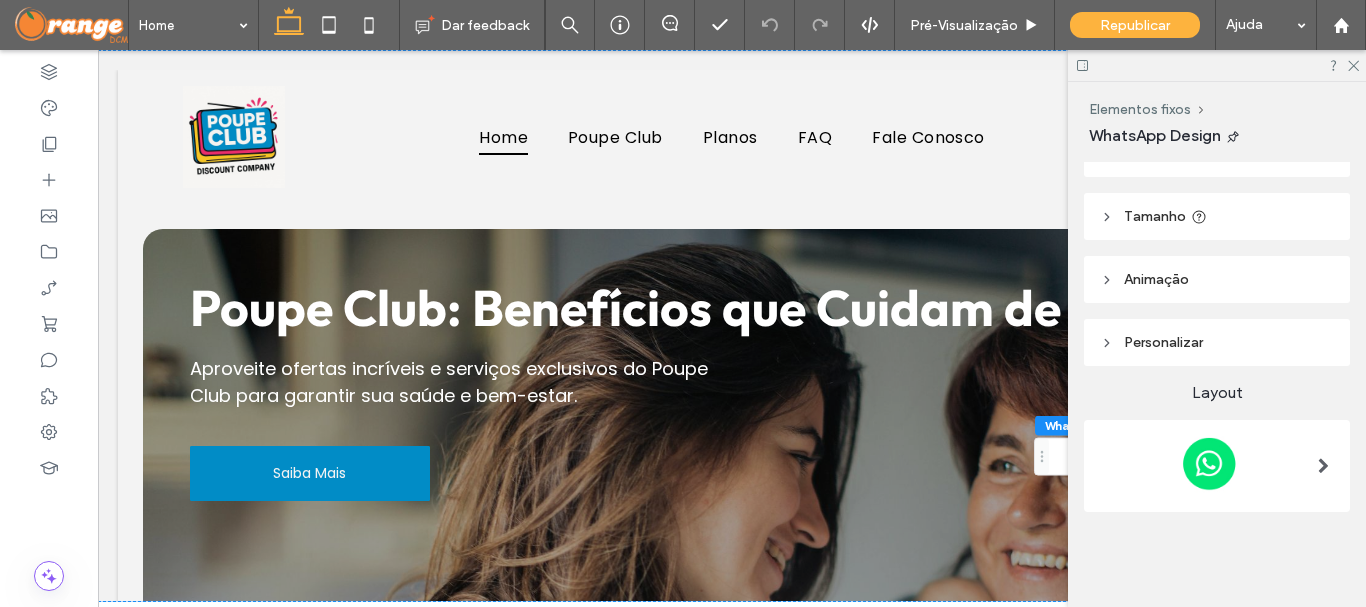 scroll, scrollTop: 0, scrollLeft: 0, axis: both 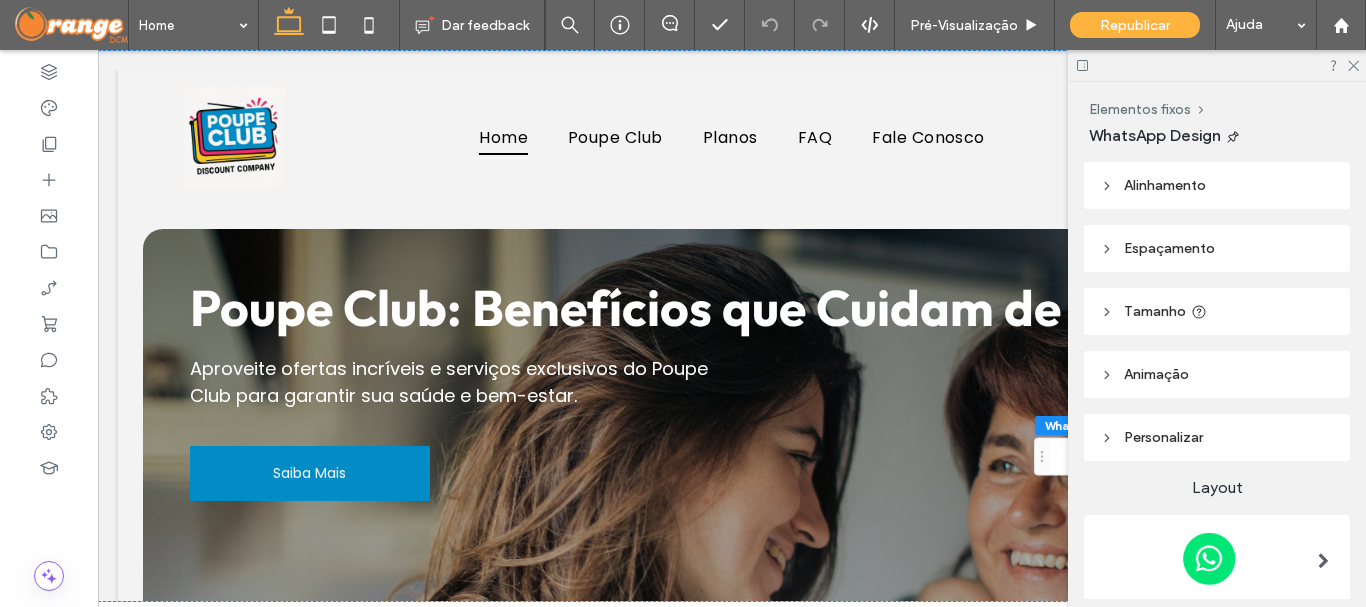 click on "Elementos fixos WhatsApp Design Alinhamento Espaçamento Definir margens e preenchimento 40px 40px 40px 40px * px 0px * px 0px Redefinir preenchimento Tamanho Largura **** px Altura A Mais opções de tamanho Animaçāo Ativador Nenhuma Personalizar Tipo de posição Fixo Personalizar Exibir apenas nesta página Use margens Para posicionar o elemento com mais precisão, use as propriedades de margem do elemento dobrável de espaçamento. Saiba mais Layout" at bounding box center (1217, 344) 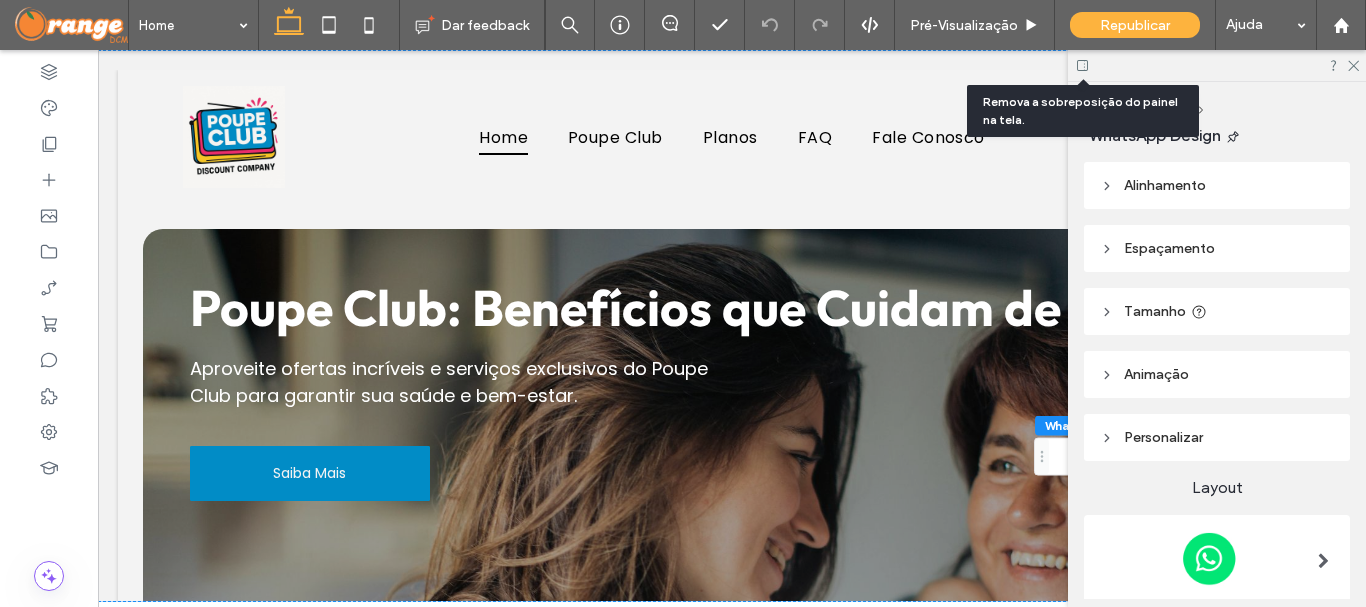 click 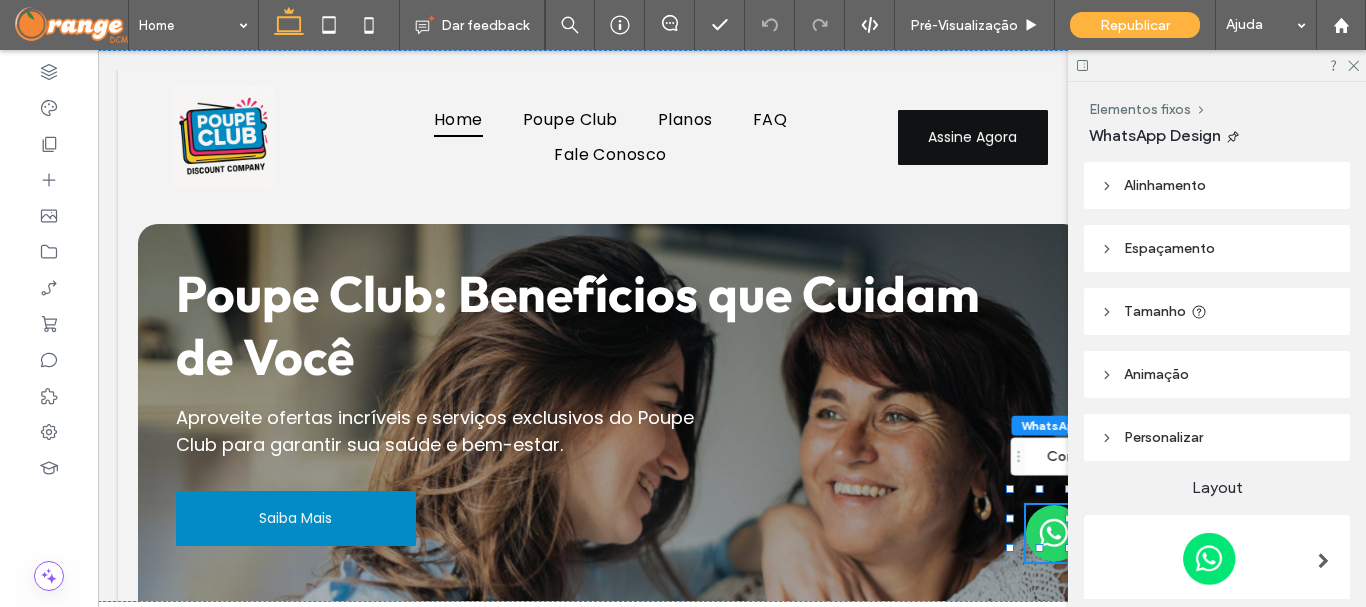 click at bounding box center (1054, 533) 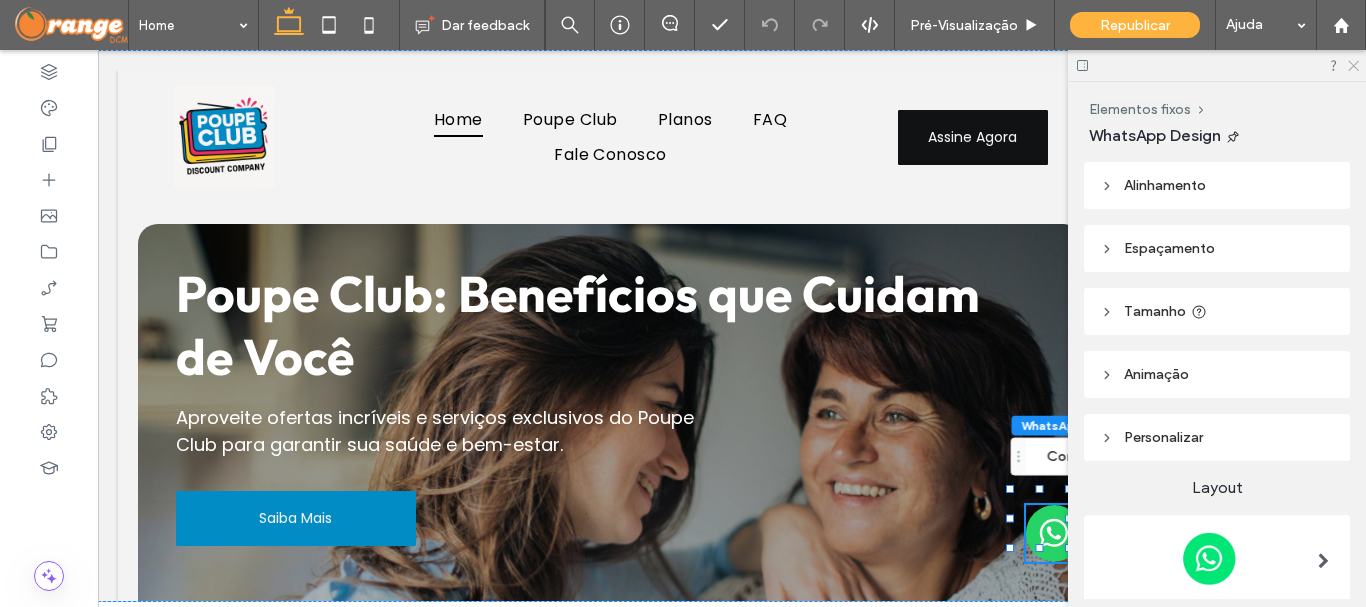 click 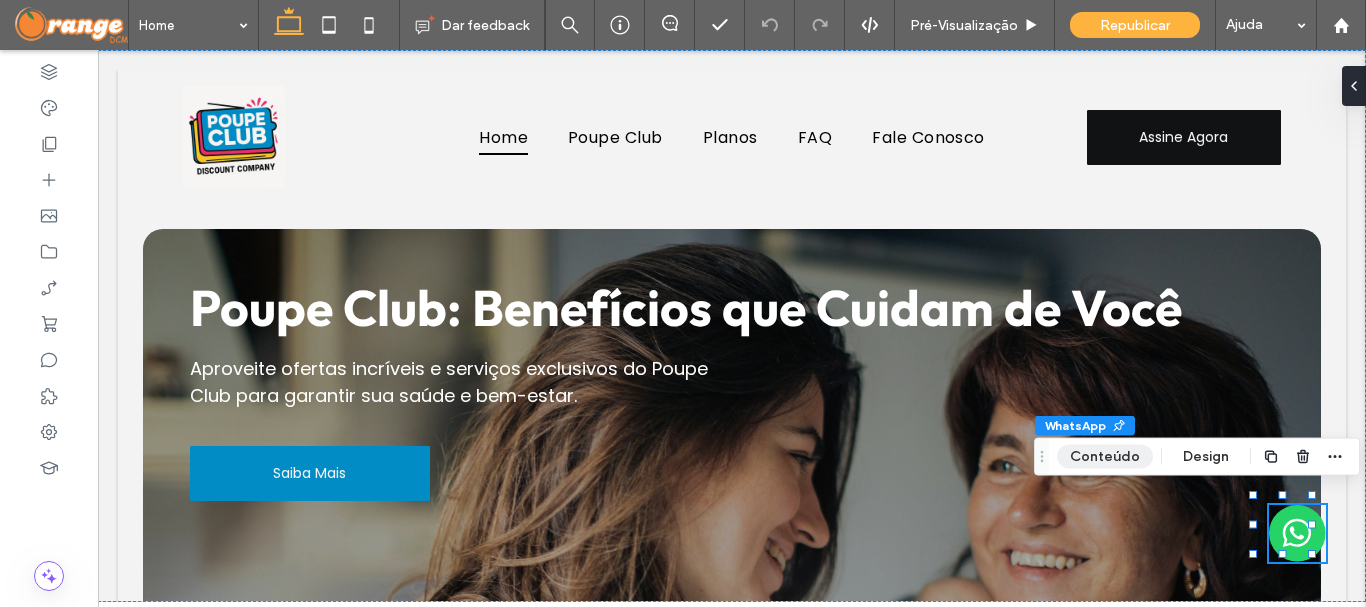 click on "Conteúdo" at bounding box center [1105, 457] 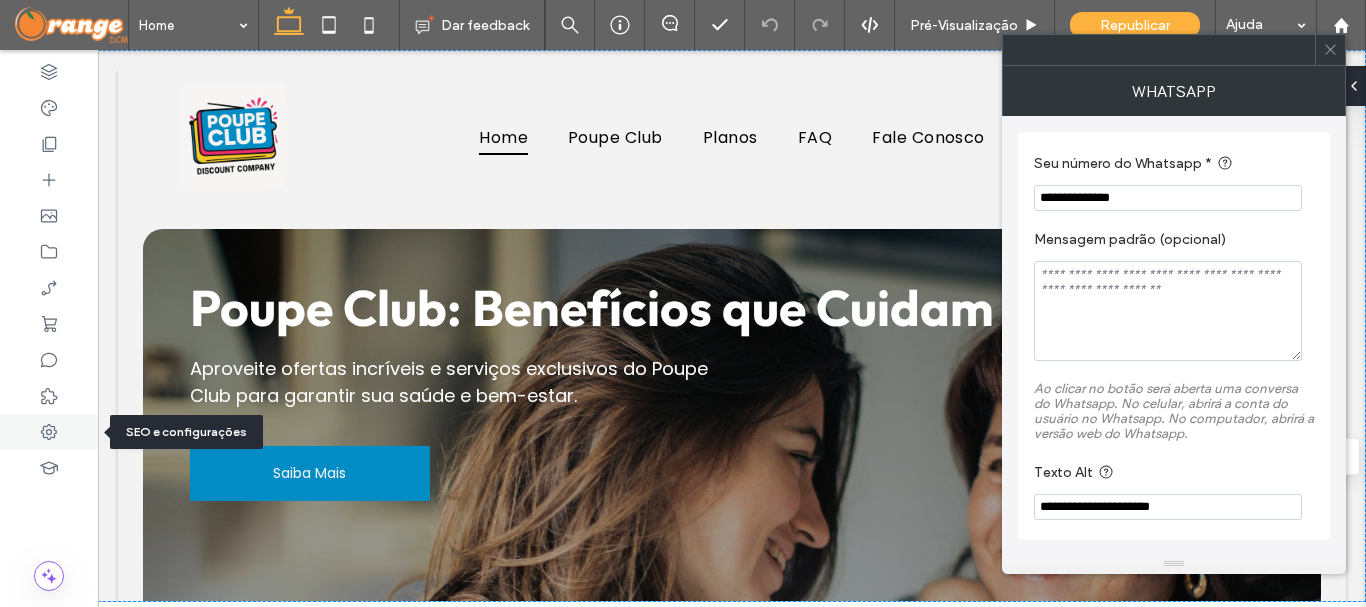 click 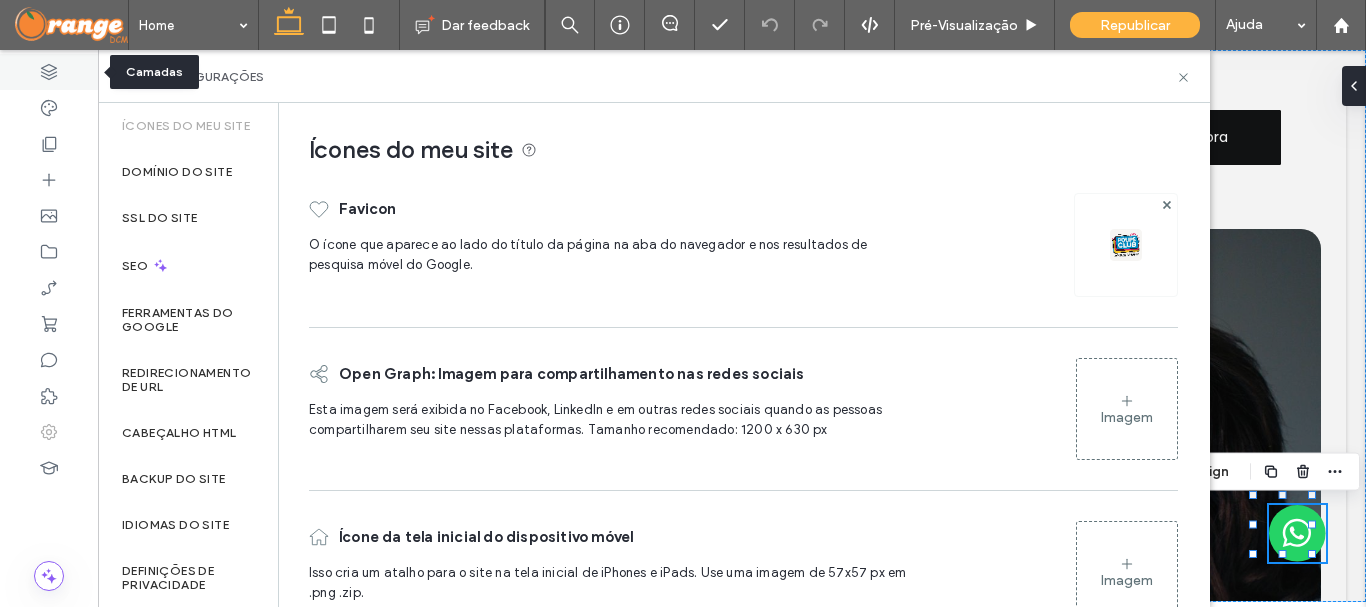 click 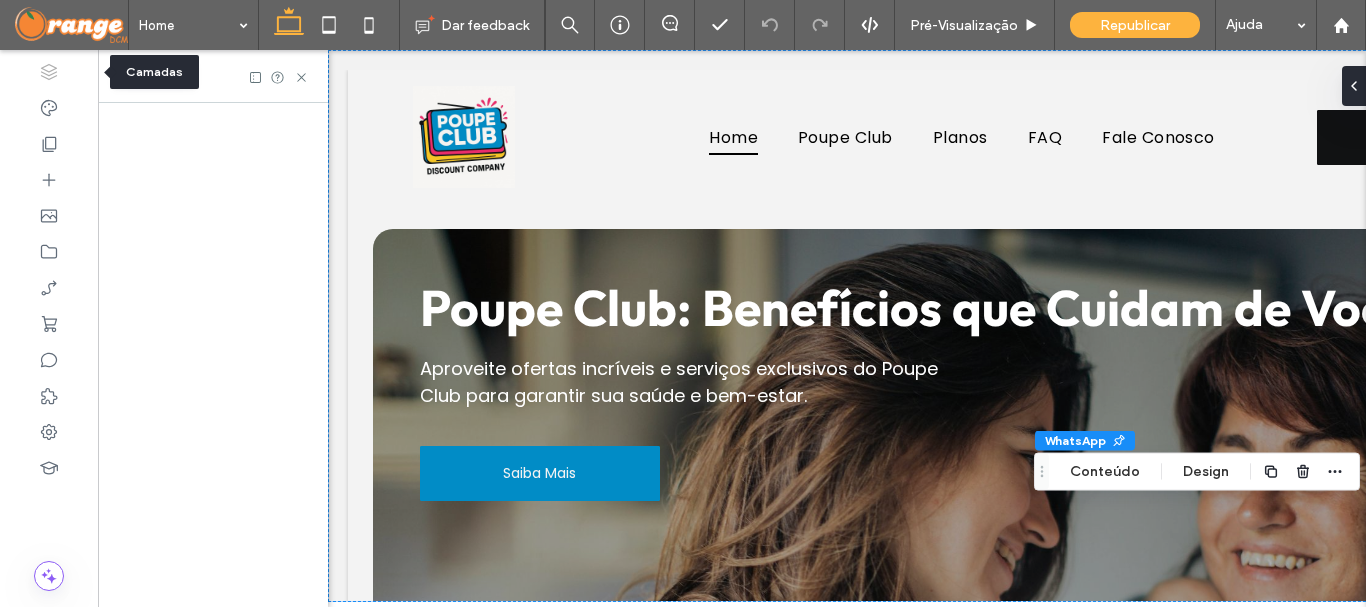 scroll, scrollTop: 0, scrollLeft: 230, axis: horizontal 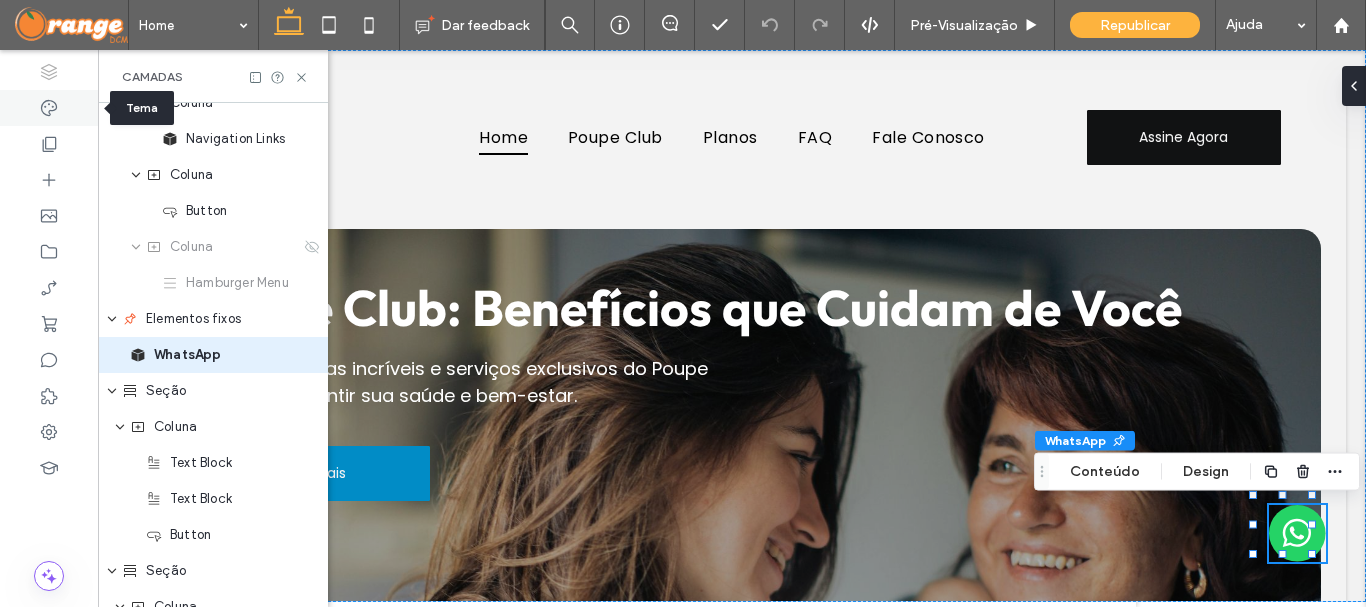 click 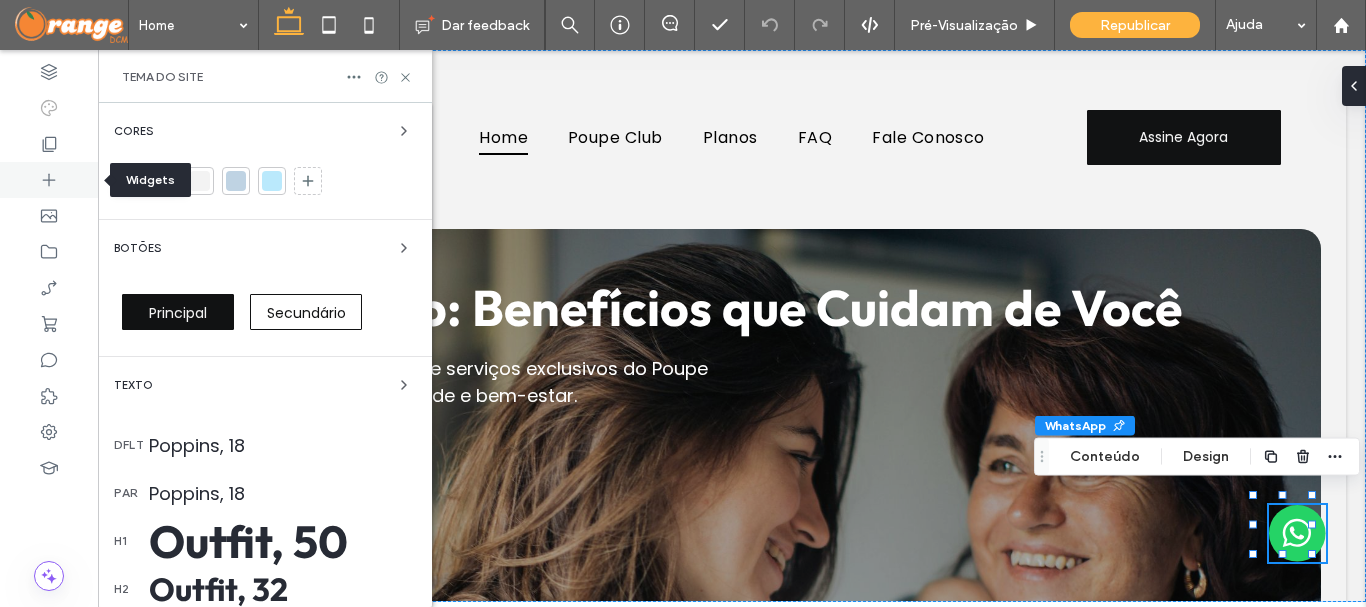 scroll, scrollTop: 0, scrollLeft: 0, axis: both 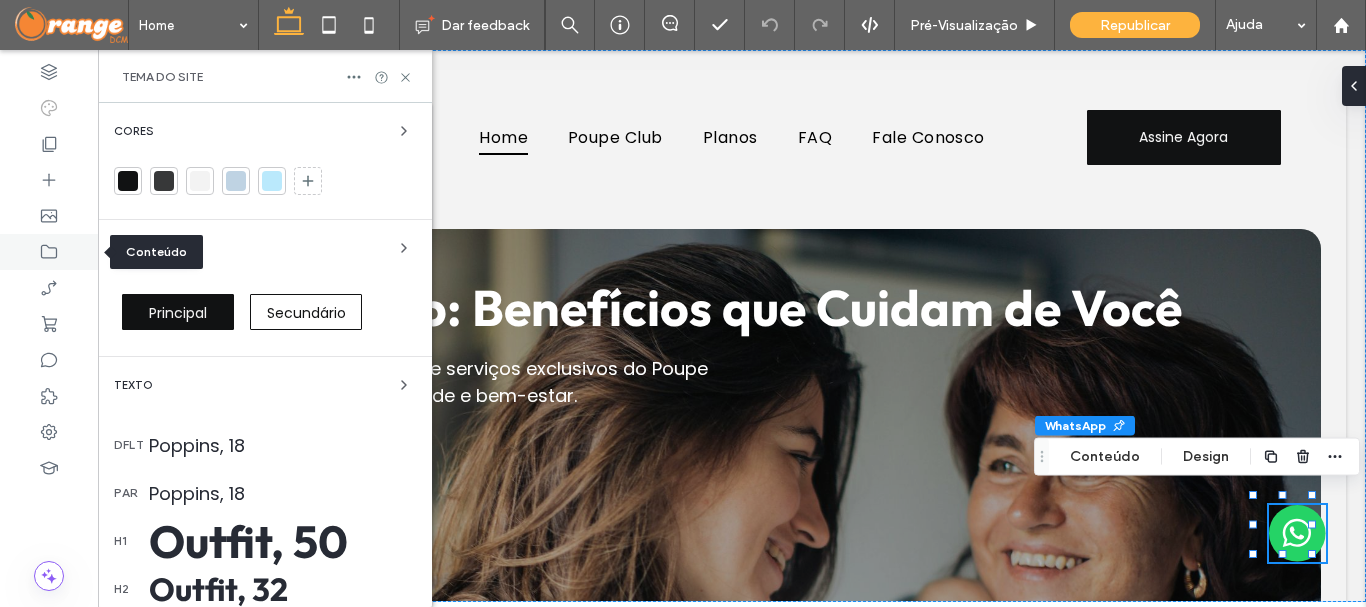 click 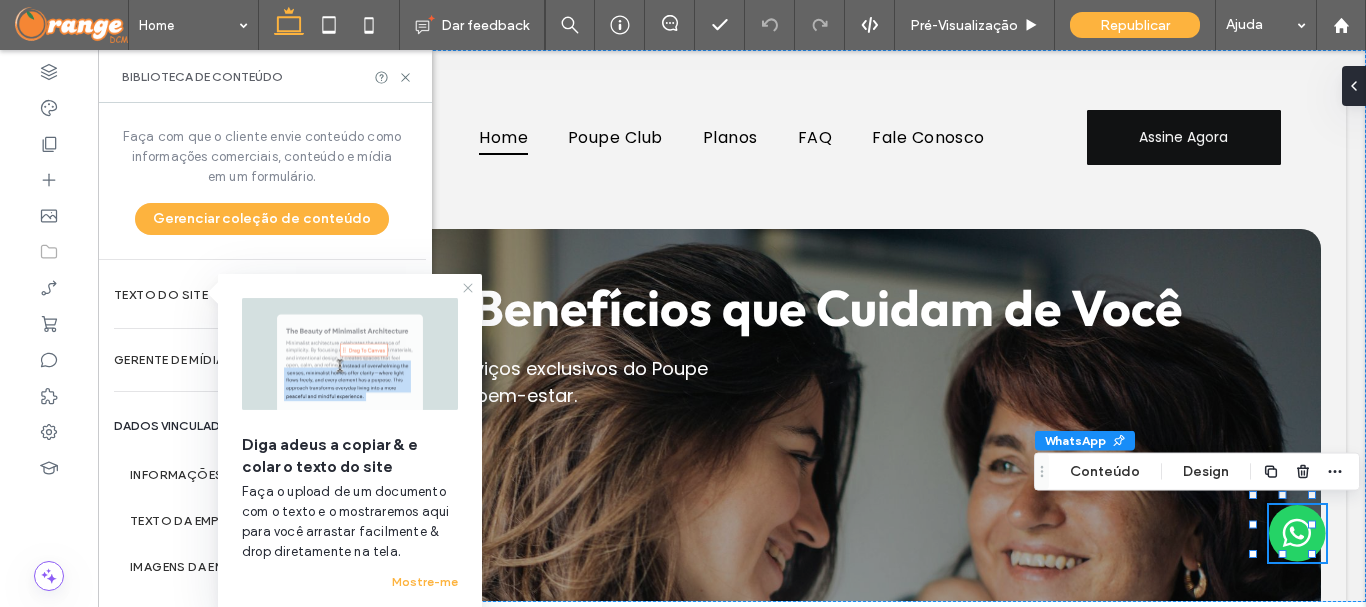 drag, startPoint x: 472, startPoint y: 286, endPoint x: 343, endPoint y: 247, distance: 134.76646 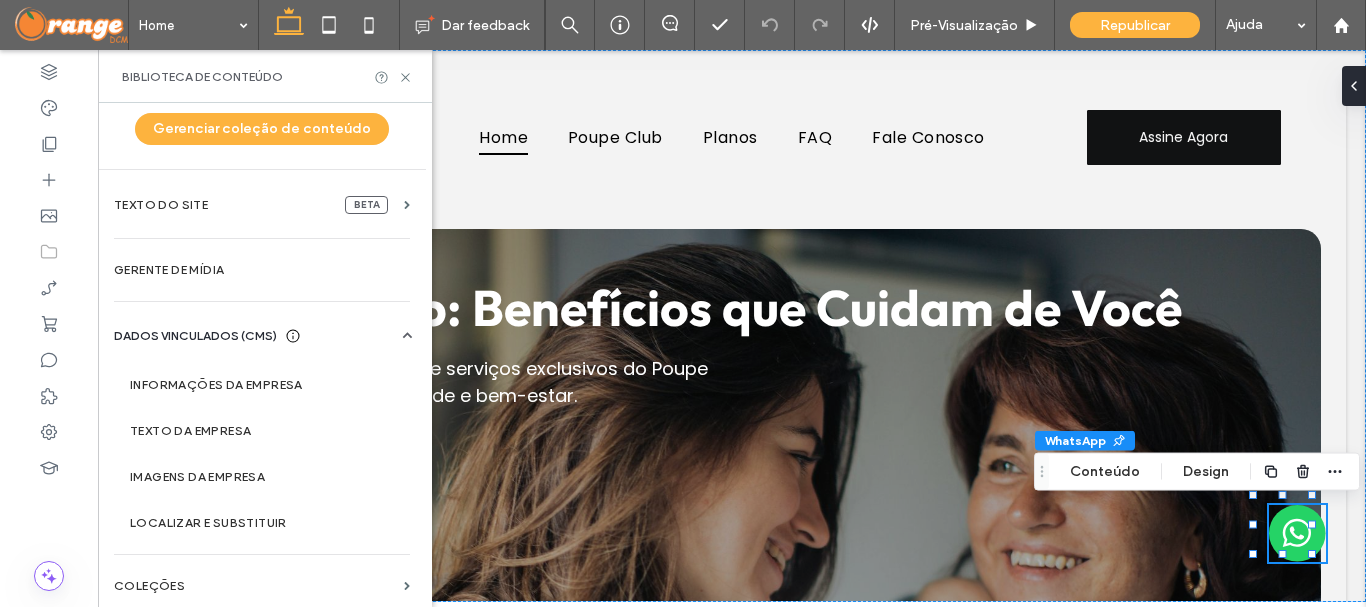 scroll, scrollTop: 96, scrollLeft: 0, axis: vertical 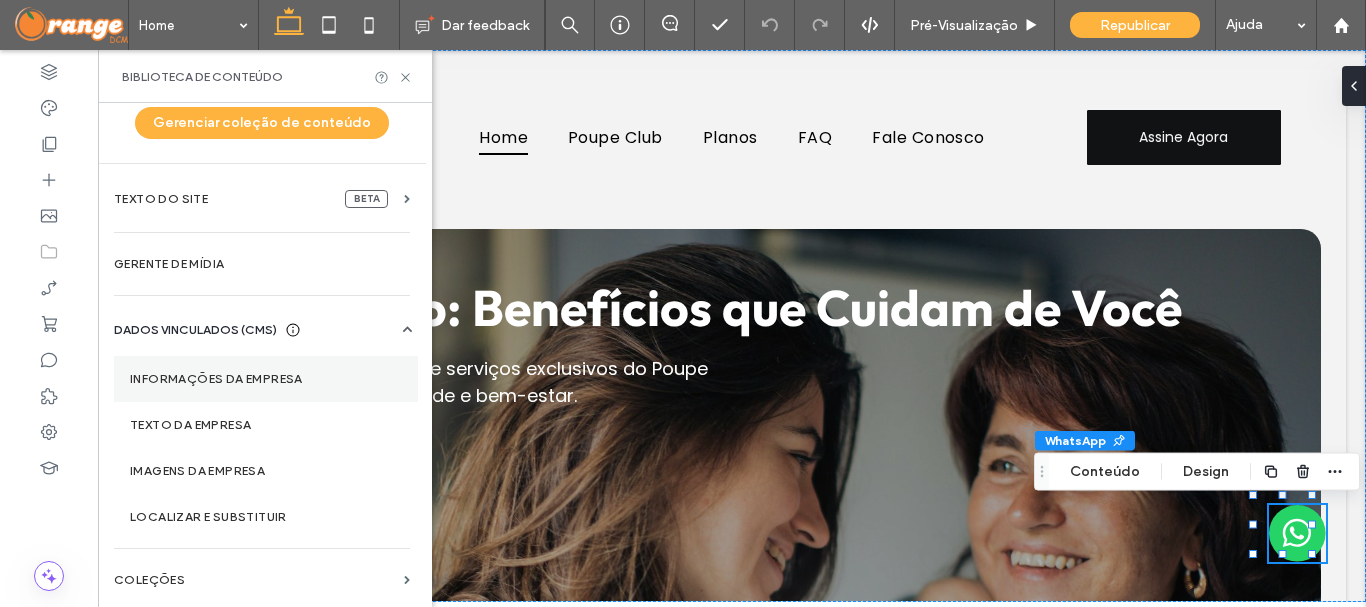click on "Informações da empresa" at bounding box center [266, 379] 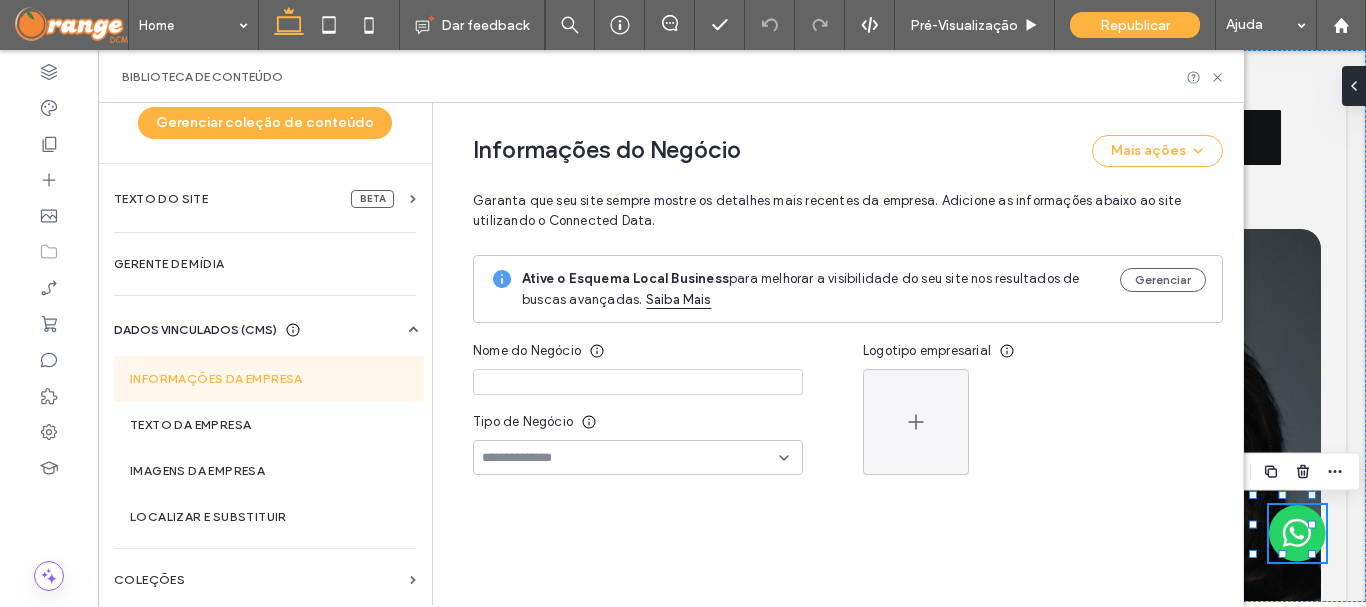 type on "**********" 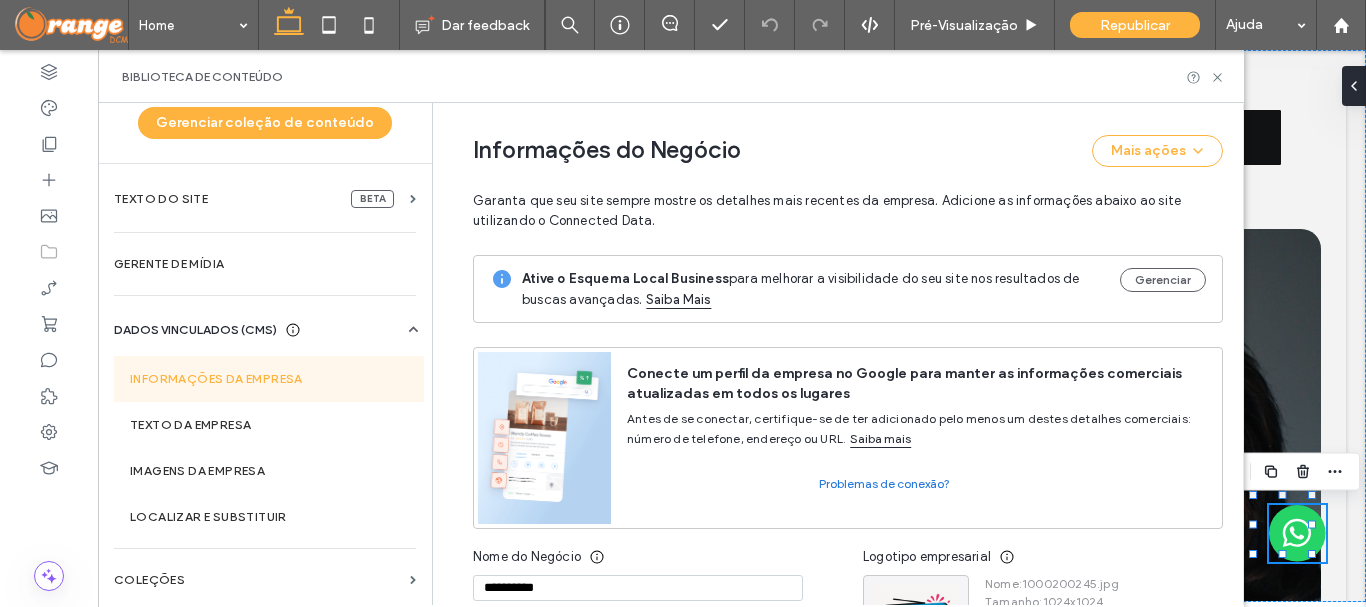 scroll, scrollTop: 364, scrollLeft: 0, axis: vertical 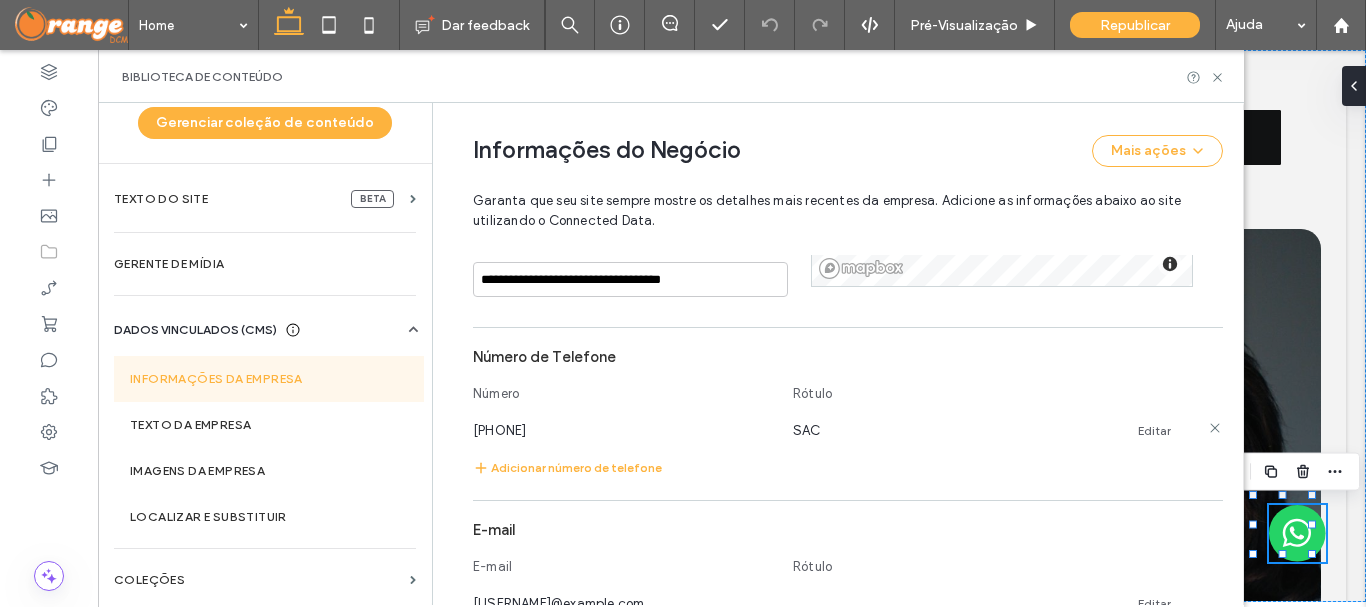 drag, startPoint x: 488, startPoint y: 432, endPoint x: 589, endPoint y: 431, distance: 101.00495 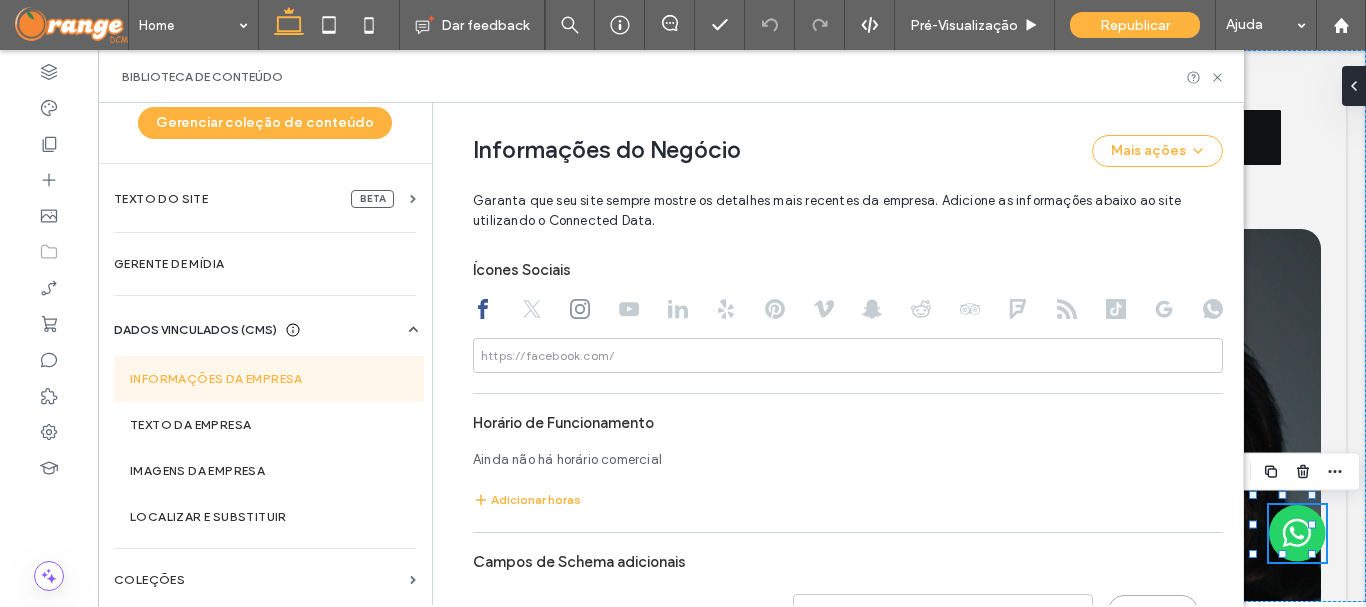 scroll, scrollTop: 1183, scrollLeft: 0, axis: vertical 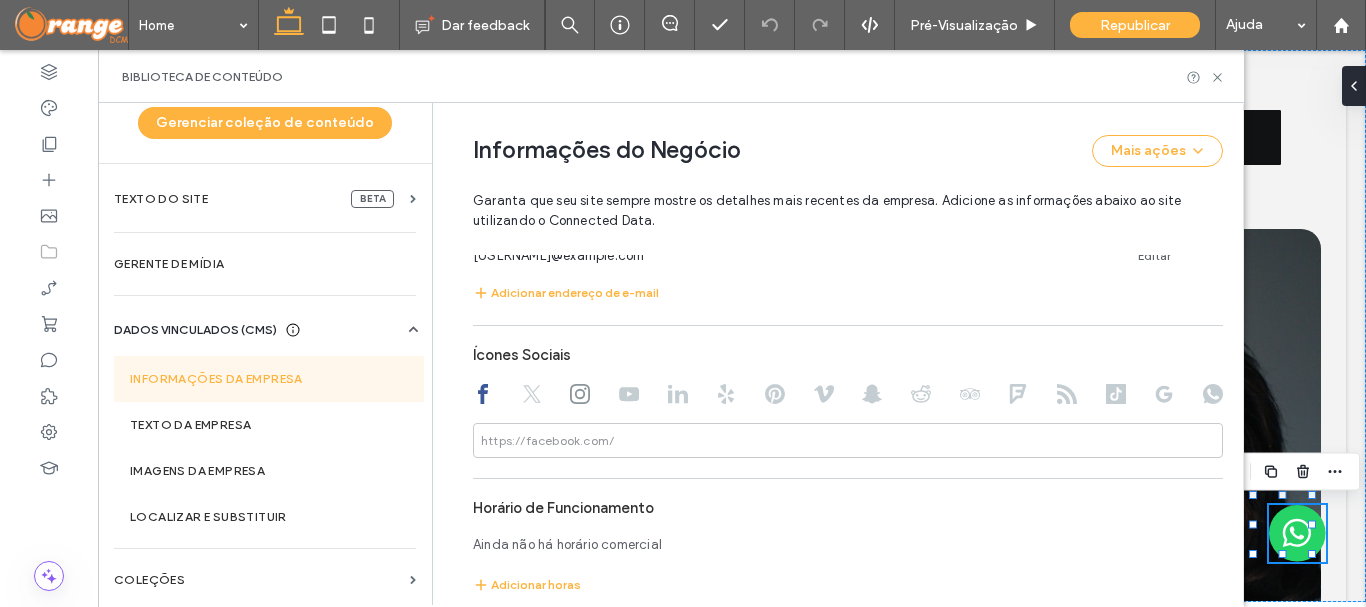 click 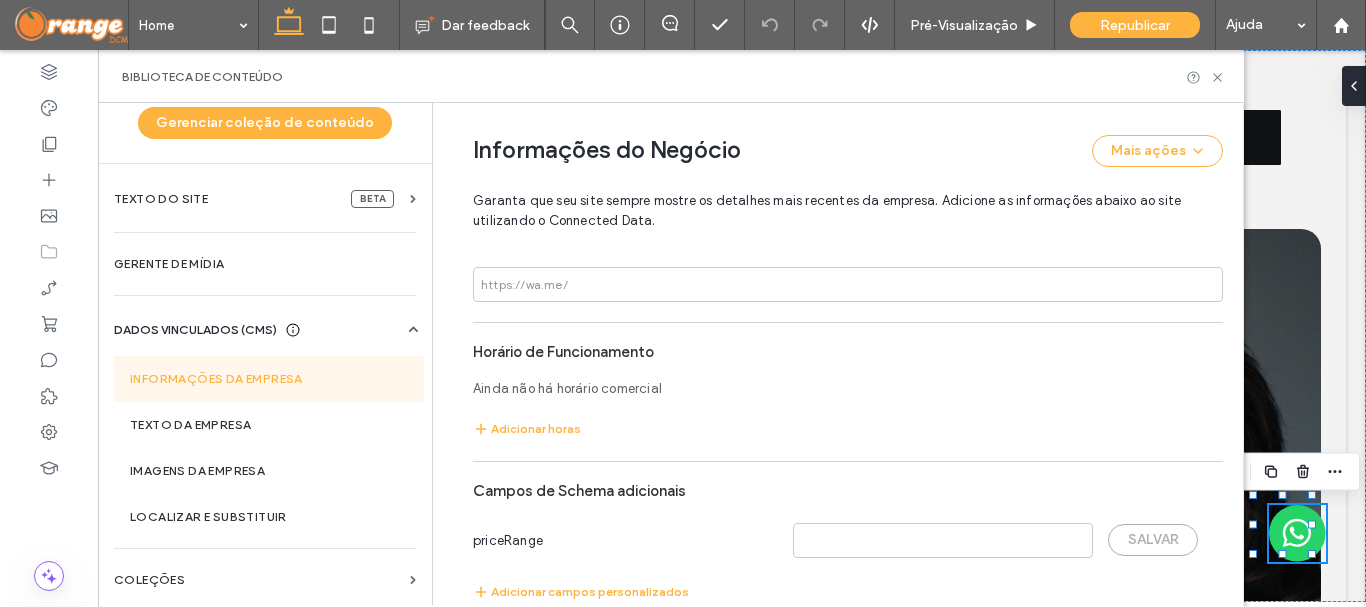 scroll, scrollTop: 1373, scrollLeft: 0, axis: vertical 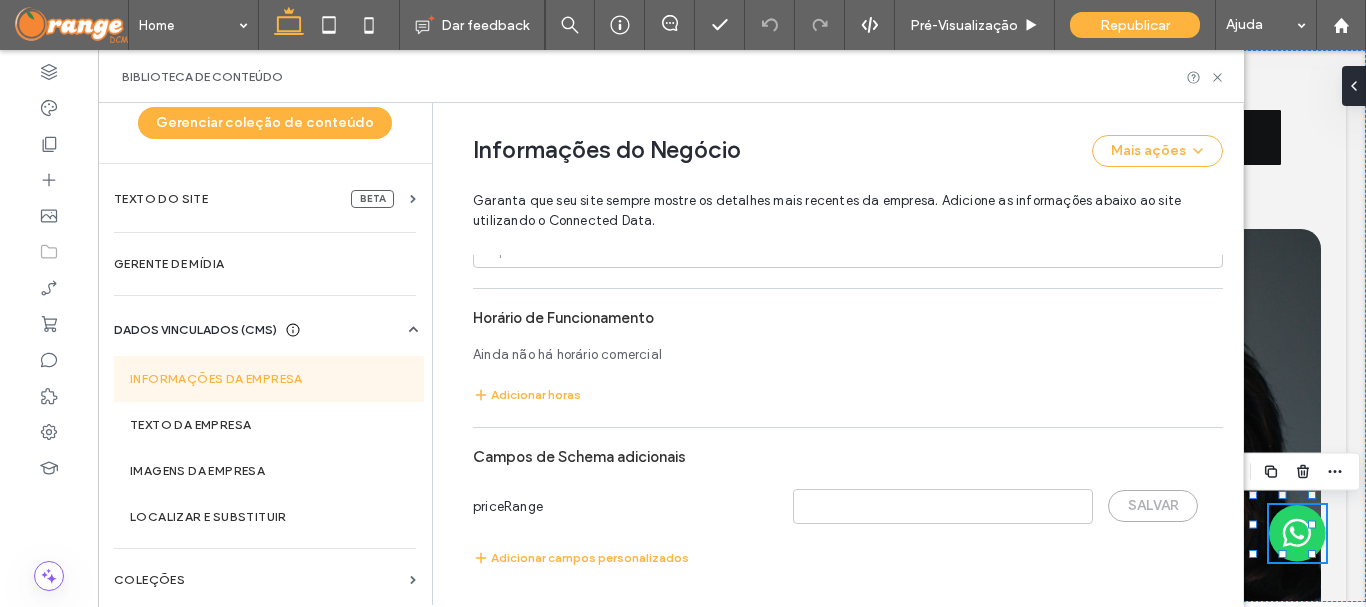 drag, startPoint x: 1240, startPoint y: 455, endPoint x: 1146, endPoint y: 484, distance: 98.37174 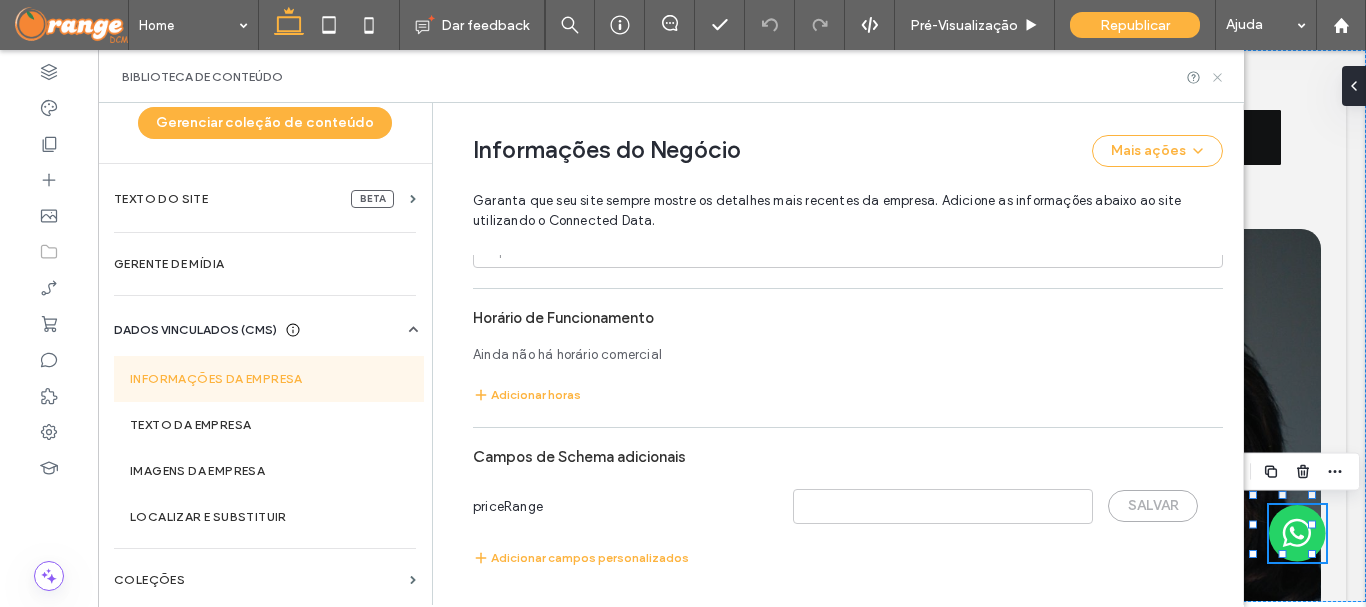 click 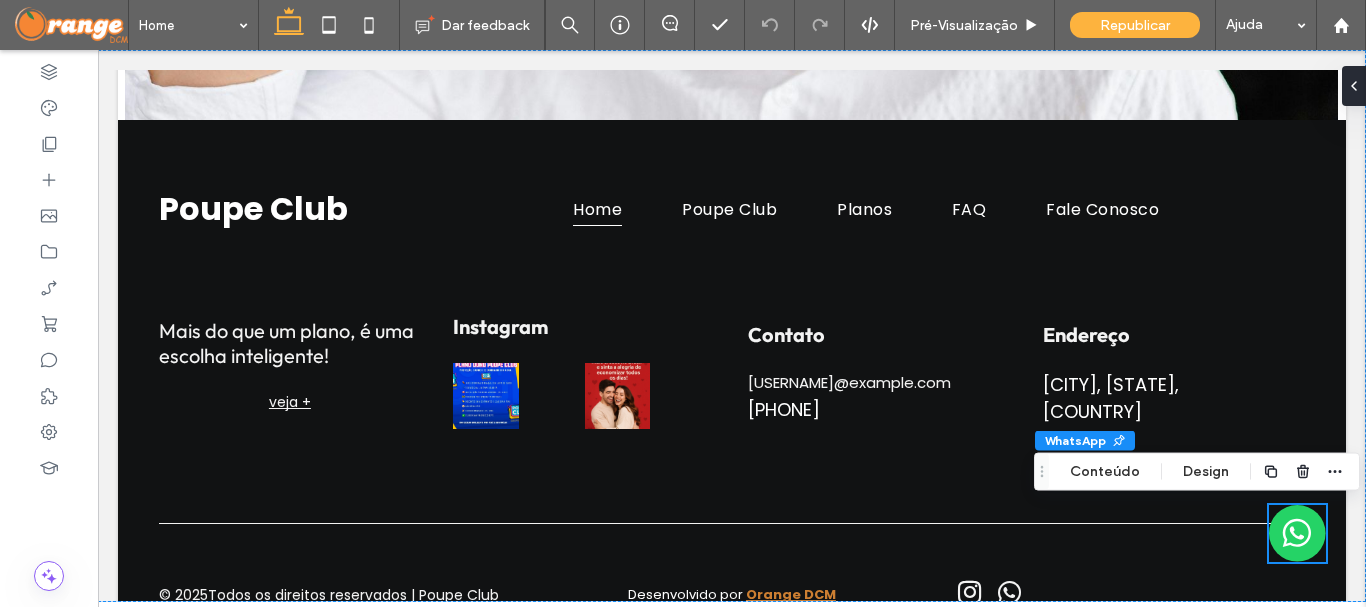 scroll, scrollTop: 6018, scrollLeft: 0, axis: vertical 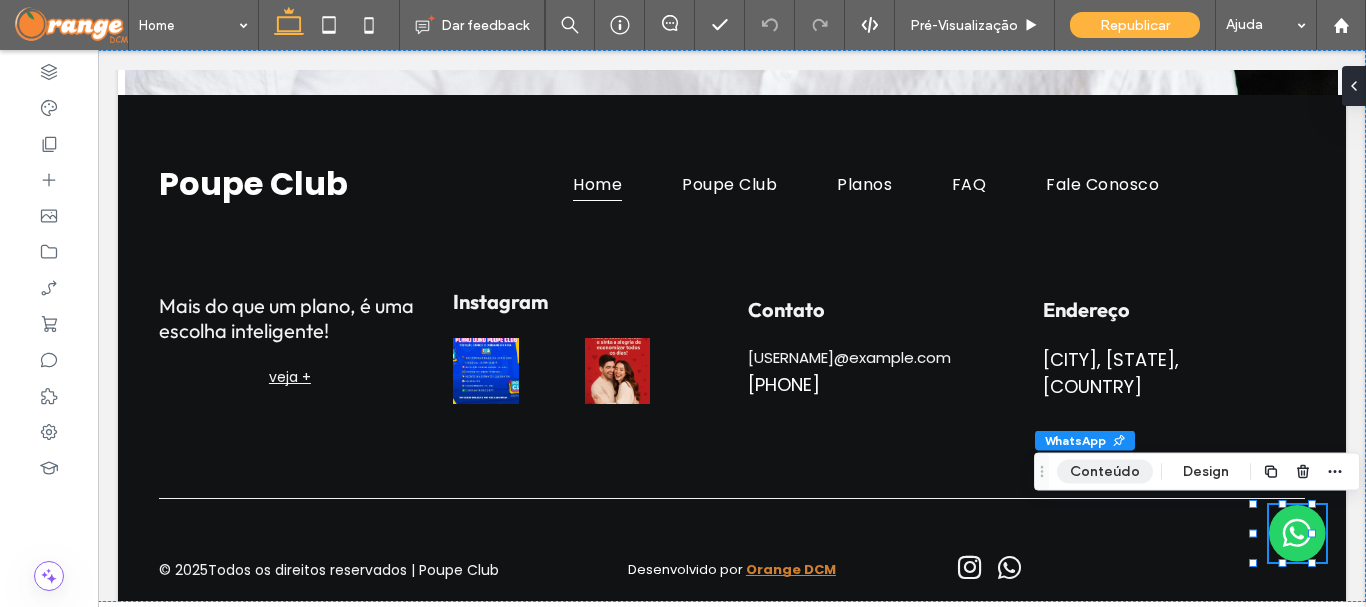 click on "Conteúdo" at bounding box center [1105, 472] 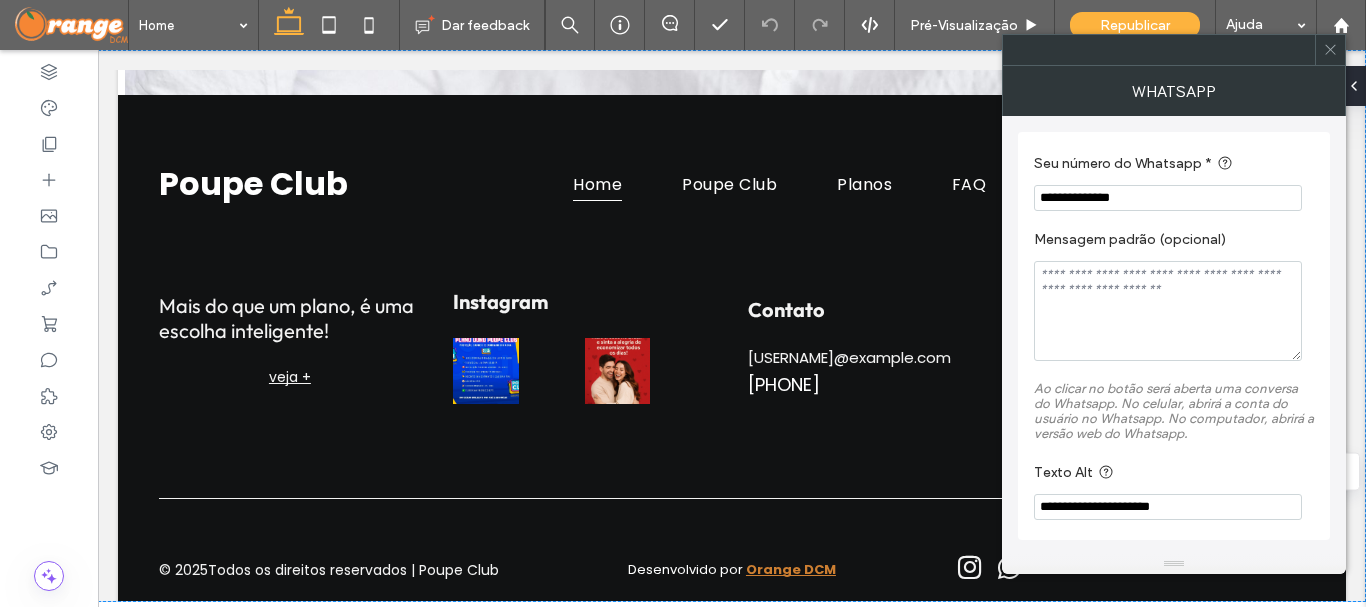 drag, startPoint x: 1080, startPoint y: 200, endPoint x: 1166, endPoint y: 200, distance: 86 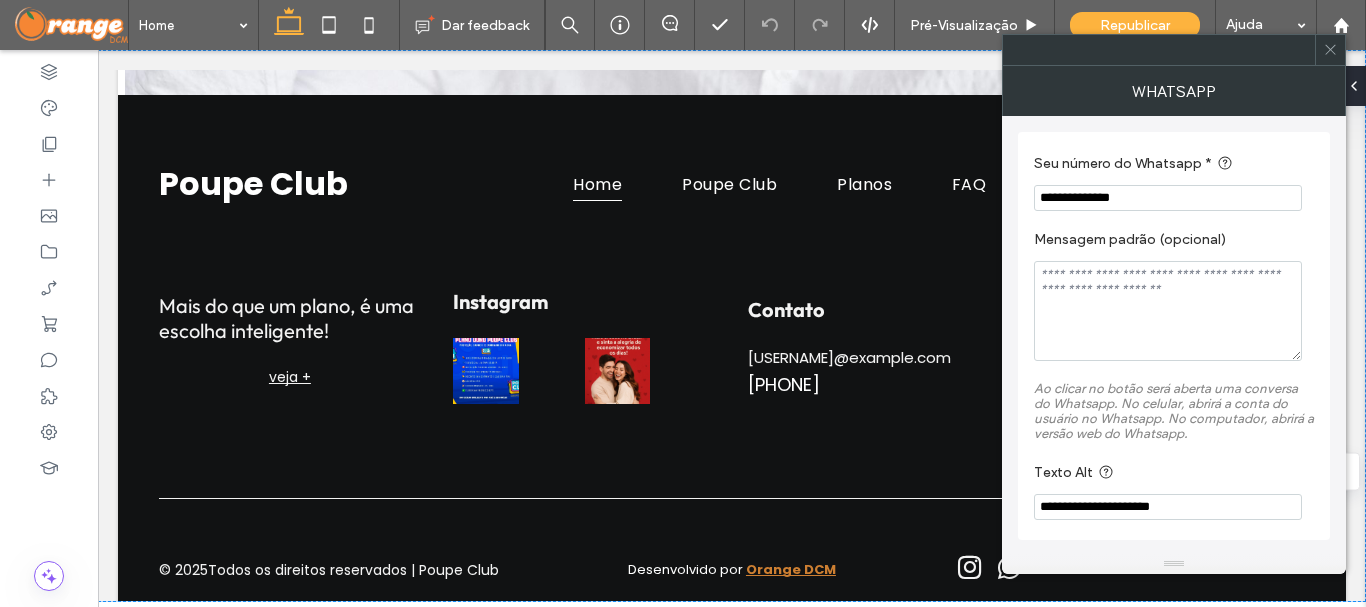 click on "**********" at bounding box center [1168, 198] 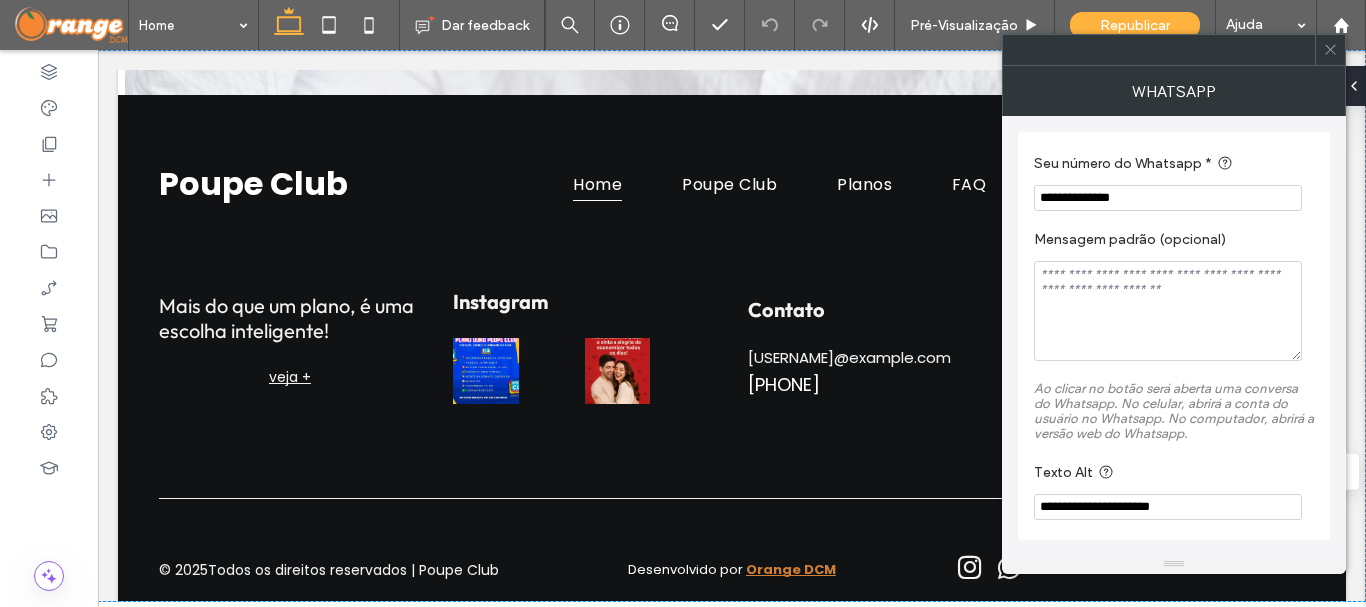 paste on "****" 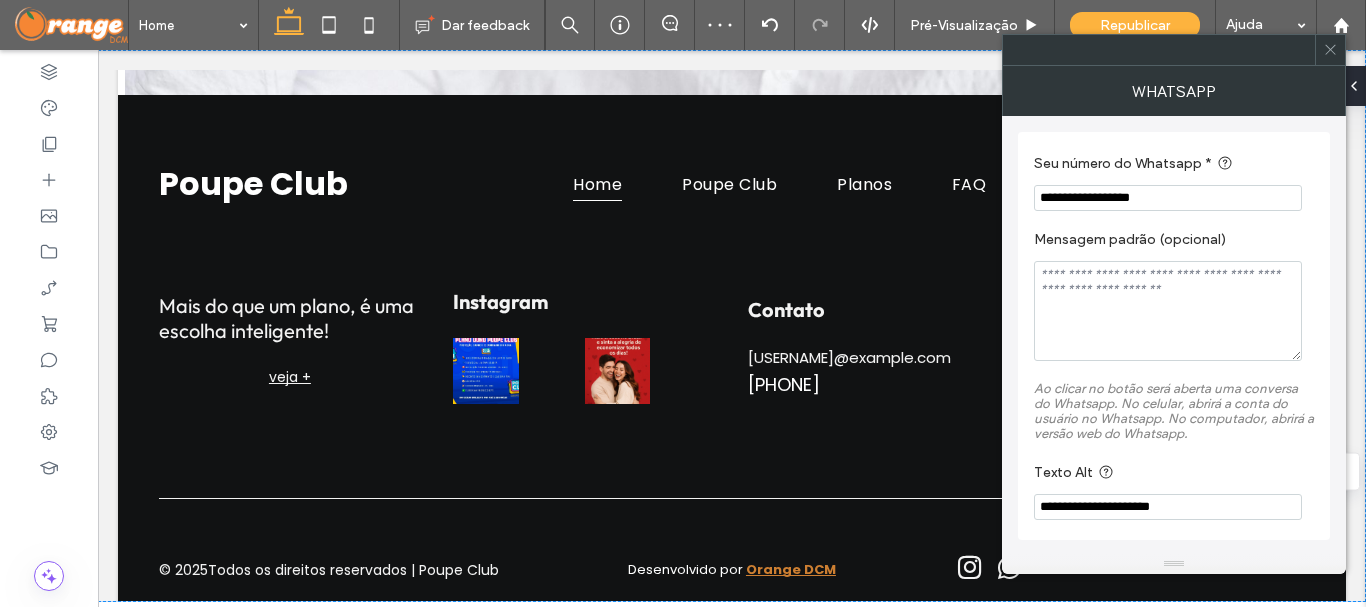 click on "**********" at bounding box center [1168, 198] 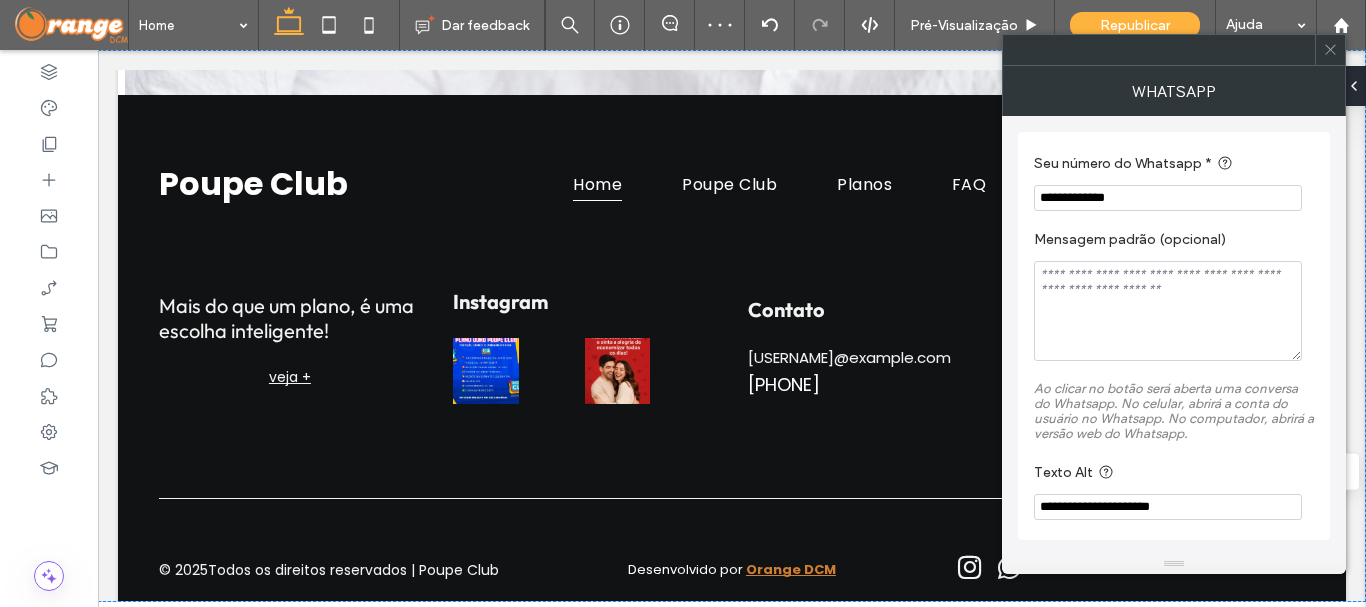 type on "**********" 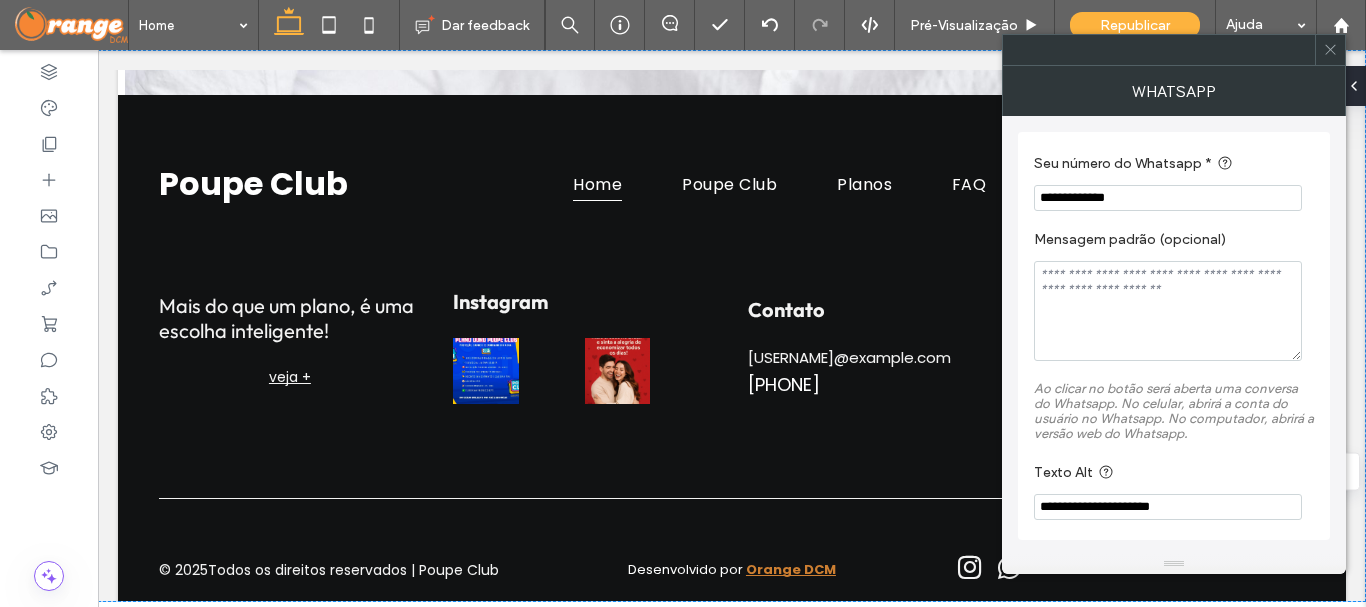 click 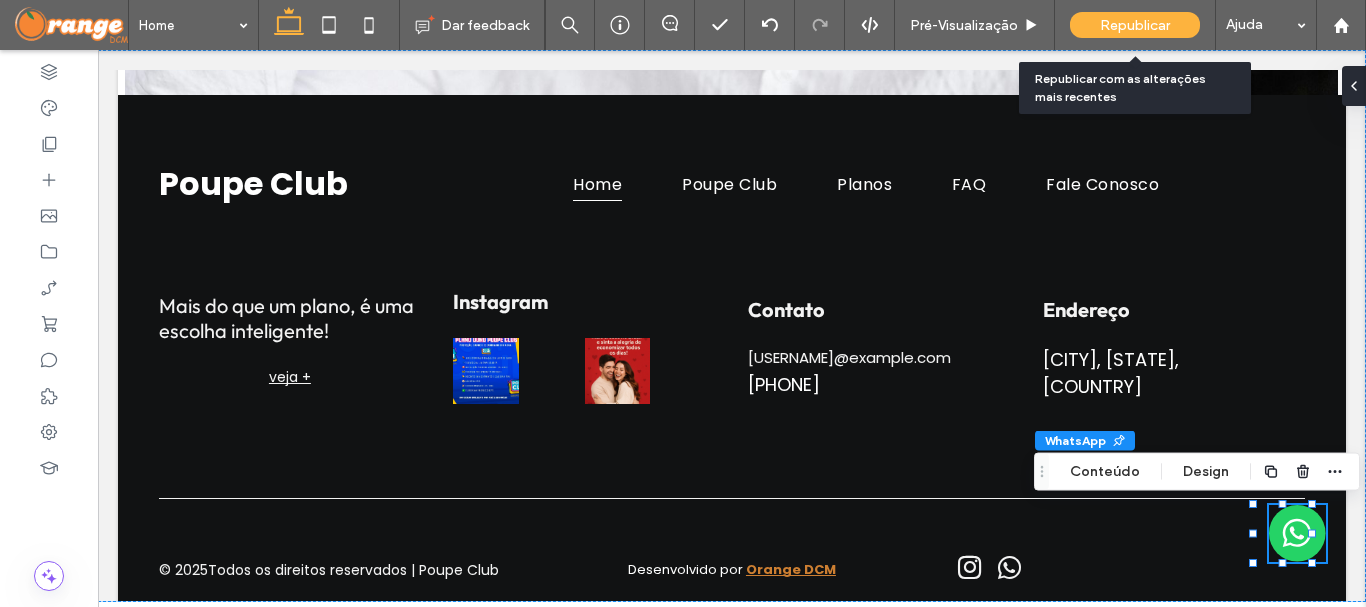 click on "Republicar" at bounding box center (1135, 25) 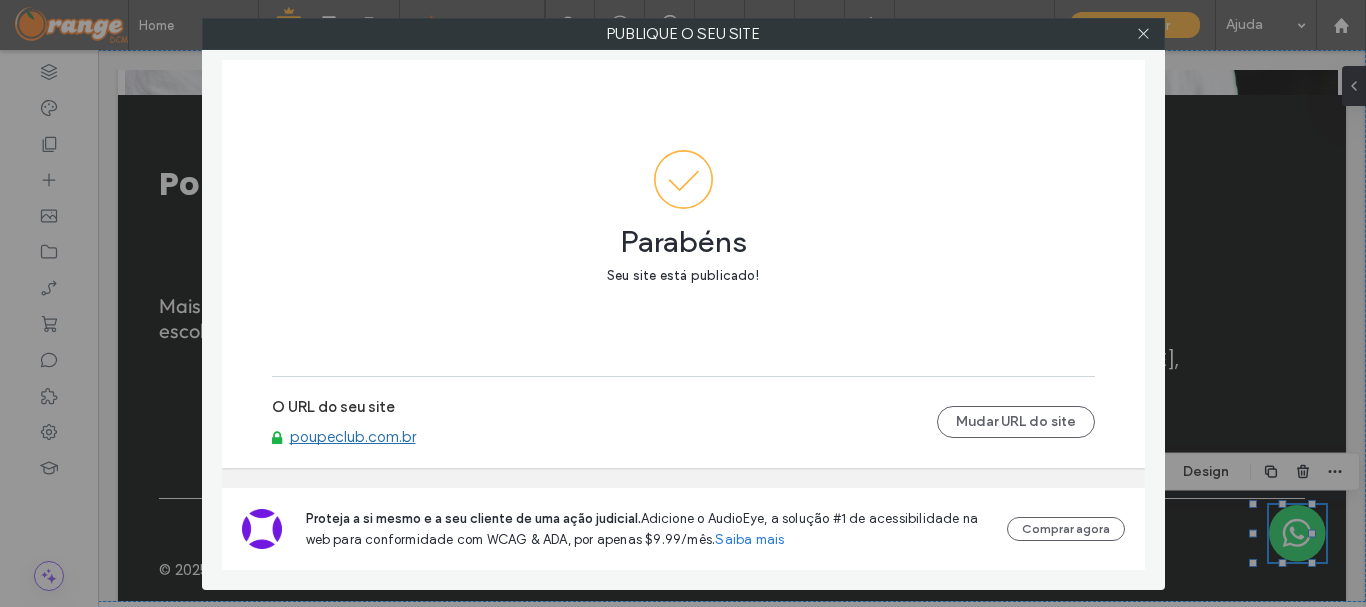 click on "poupeclub.com.br" at bounding box center (353, 437) 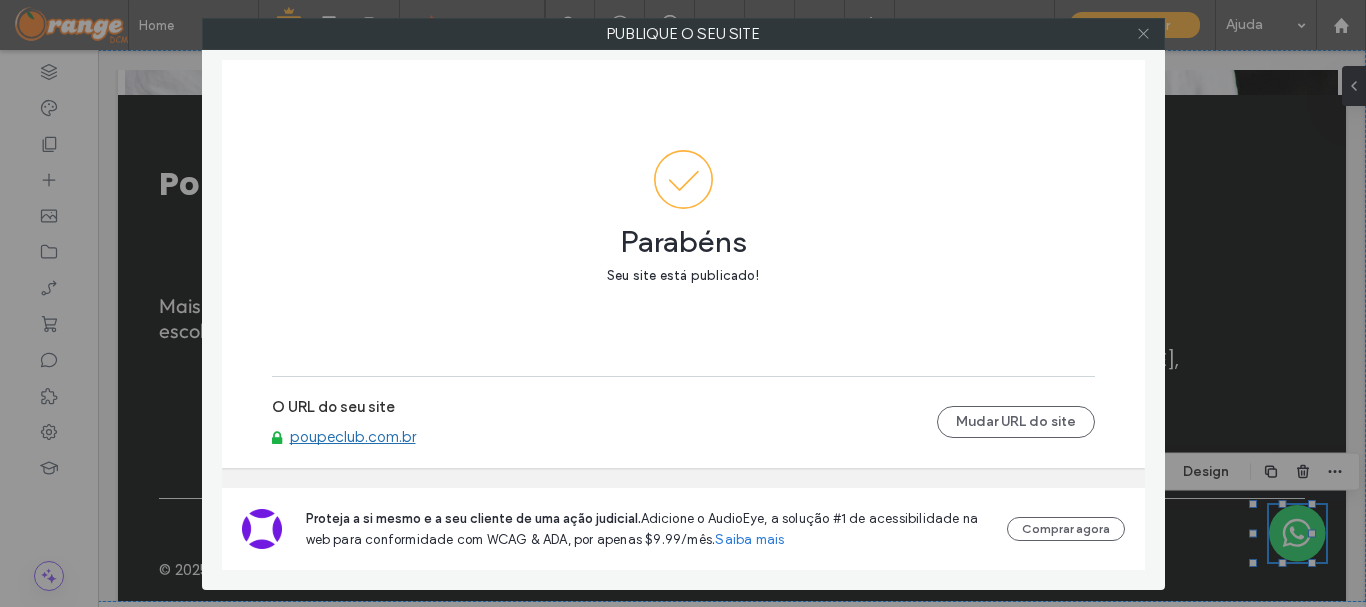 click 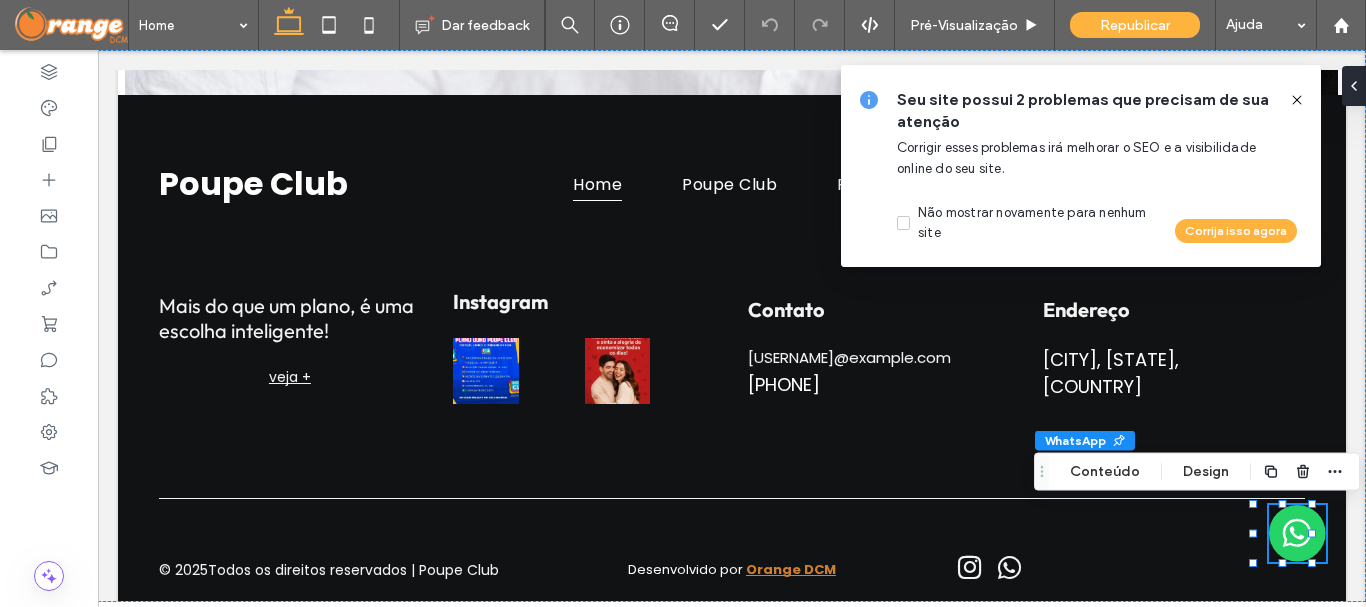 click 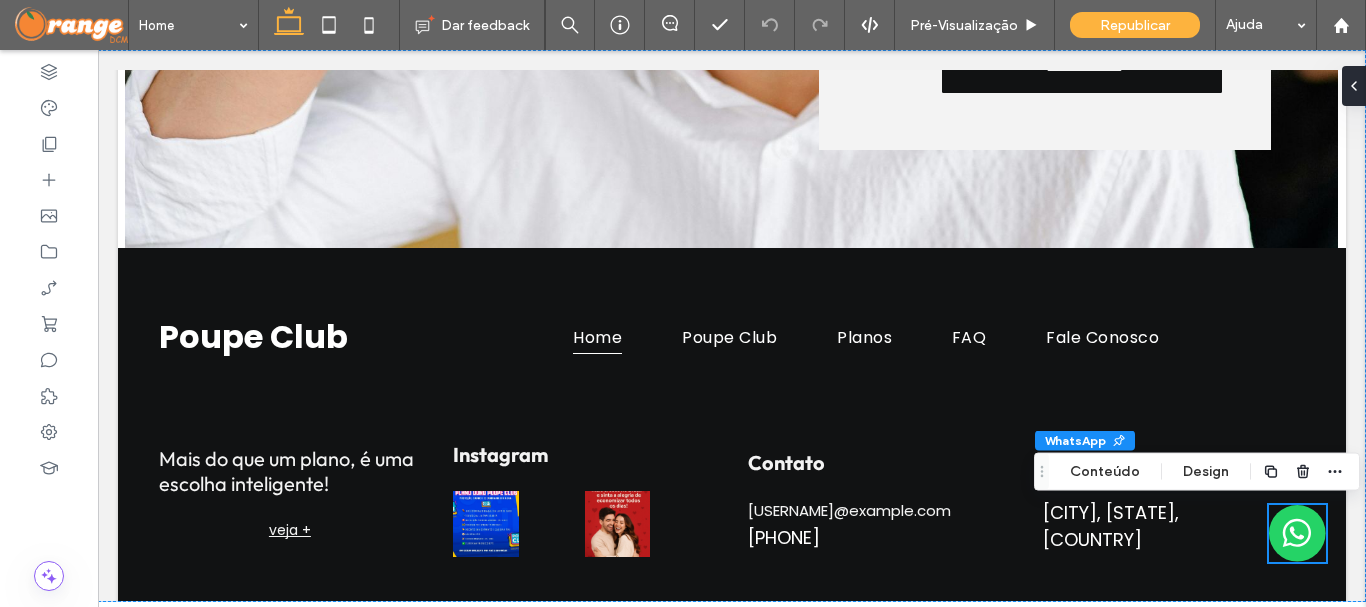 scroll, scrollTop: 5598, scrollLeft: 0, axis: vertical 